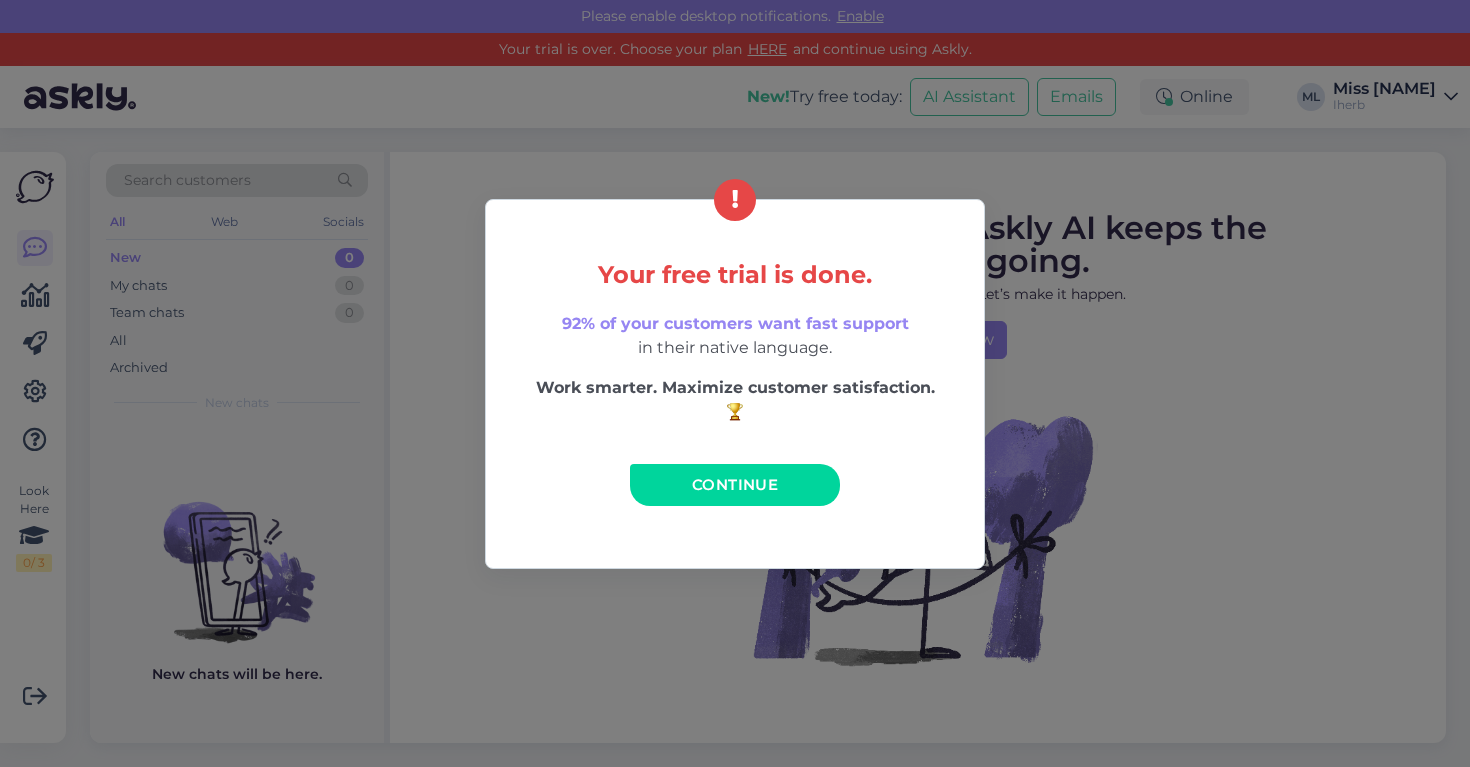 scroll, scrollTop: 0, scrollLeft: 0, axis: both 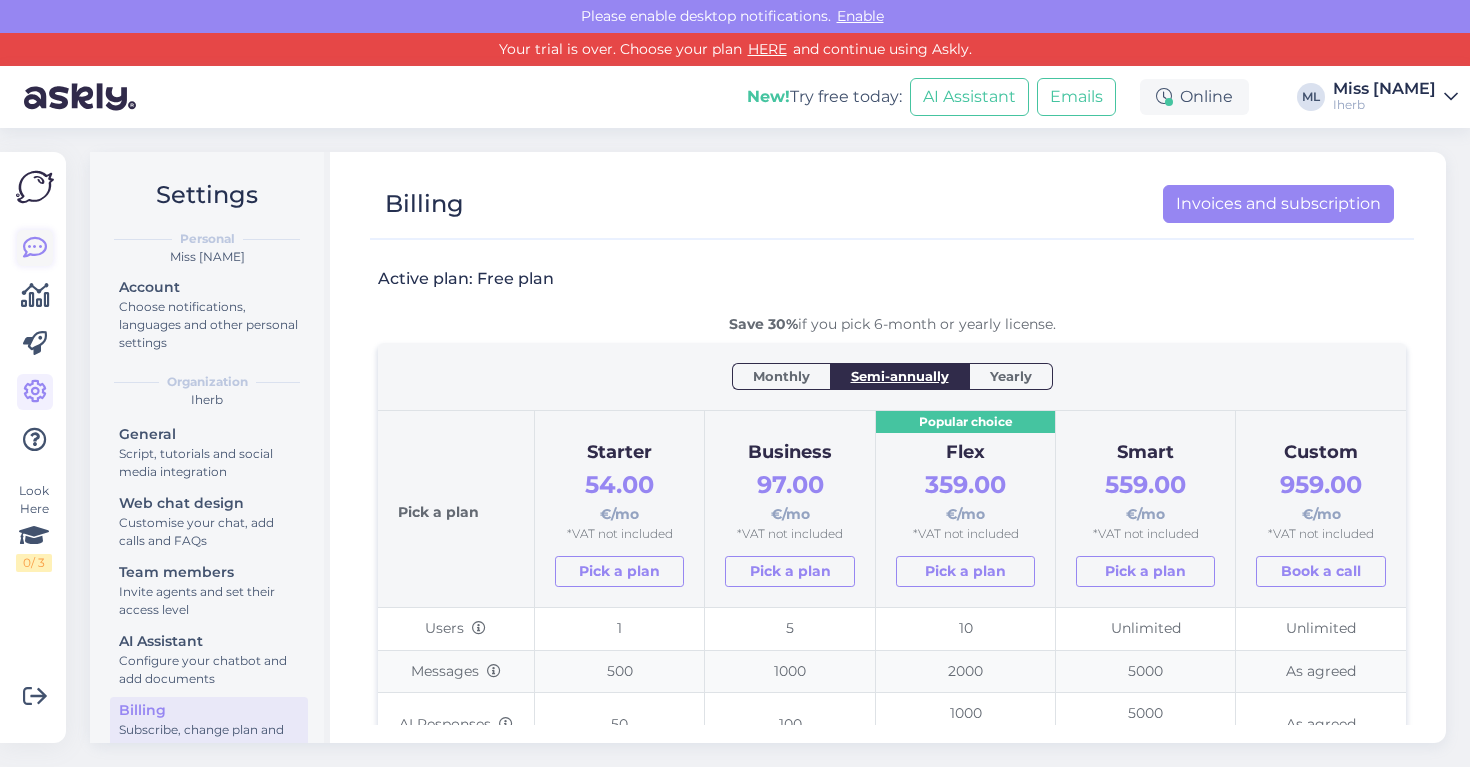 click at bounding box center (35, 248) 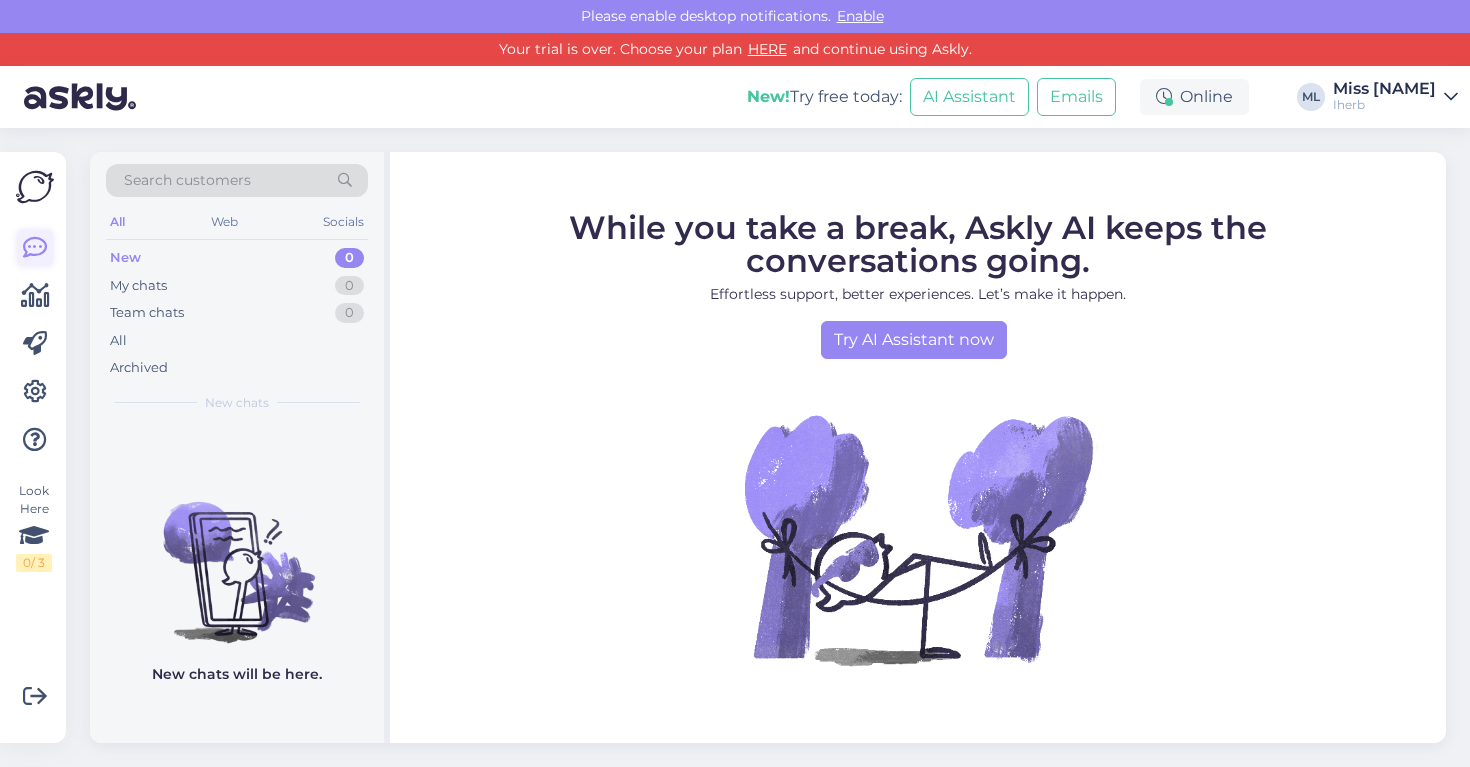 click at bounding box center [35, 248] 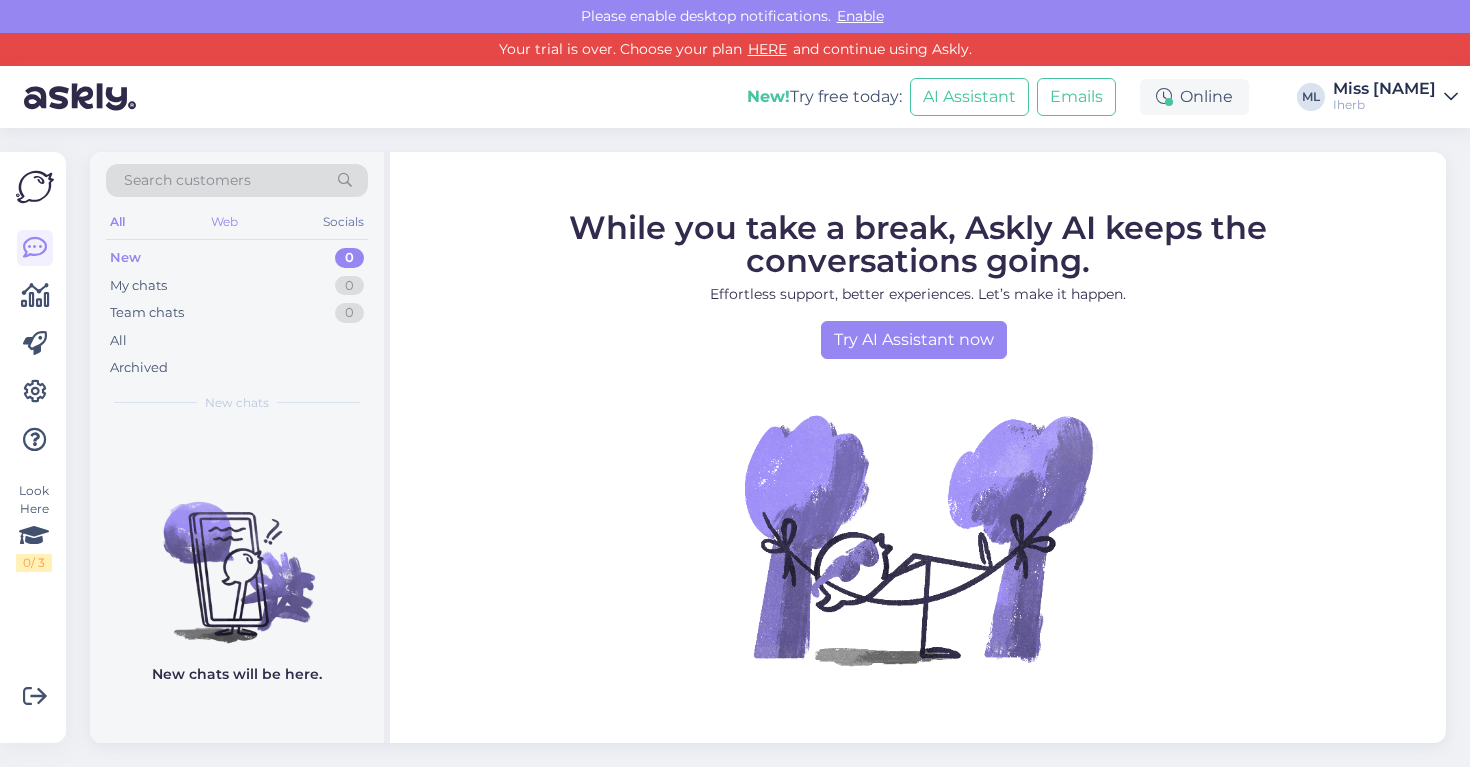 click on "Web" at bounding box center (224, 222) 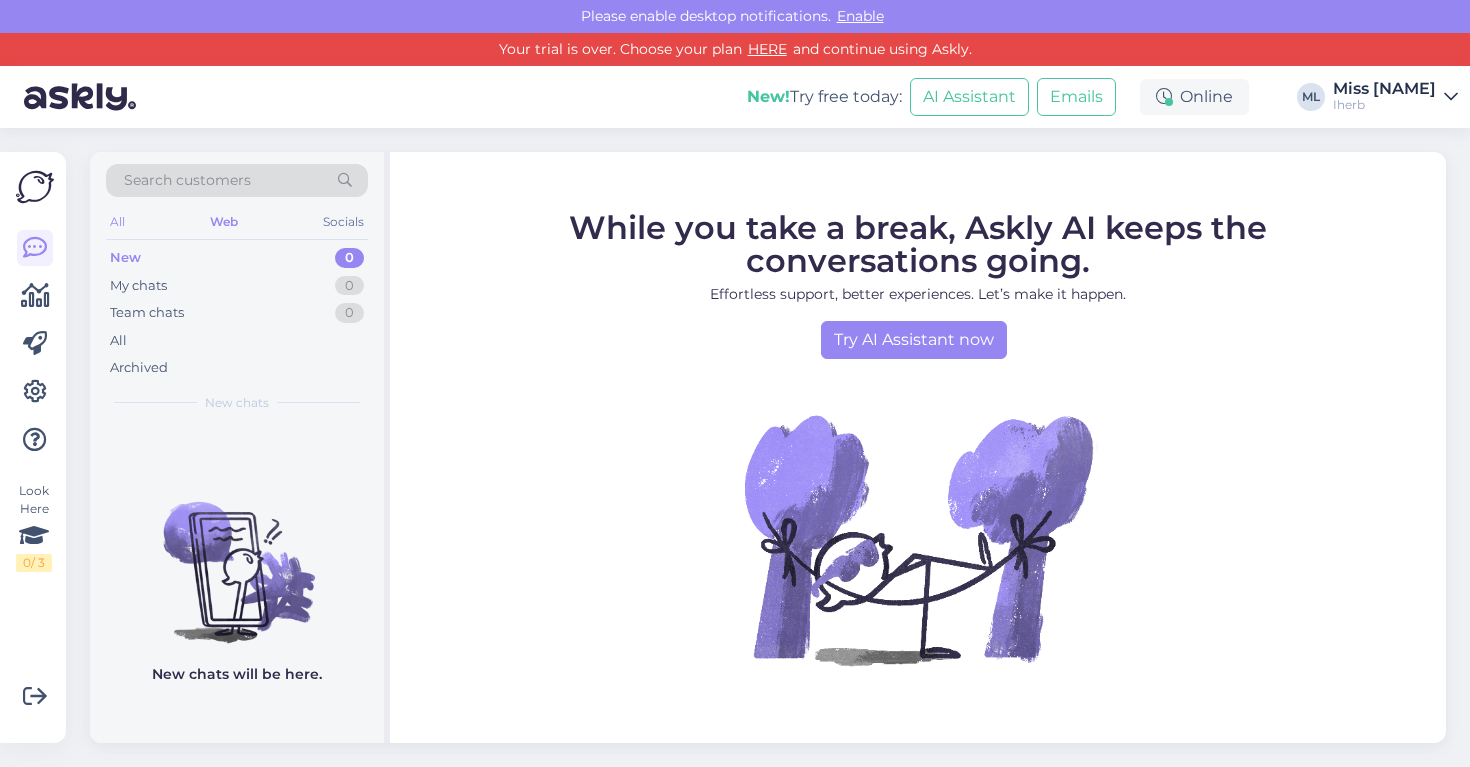 click on "All" at bounding box center (117, 222) 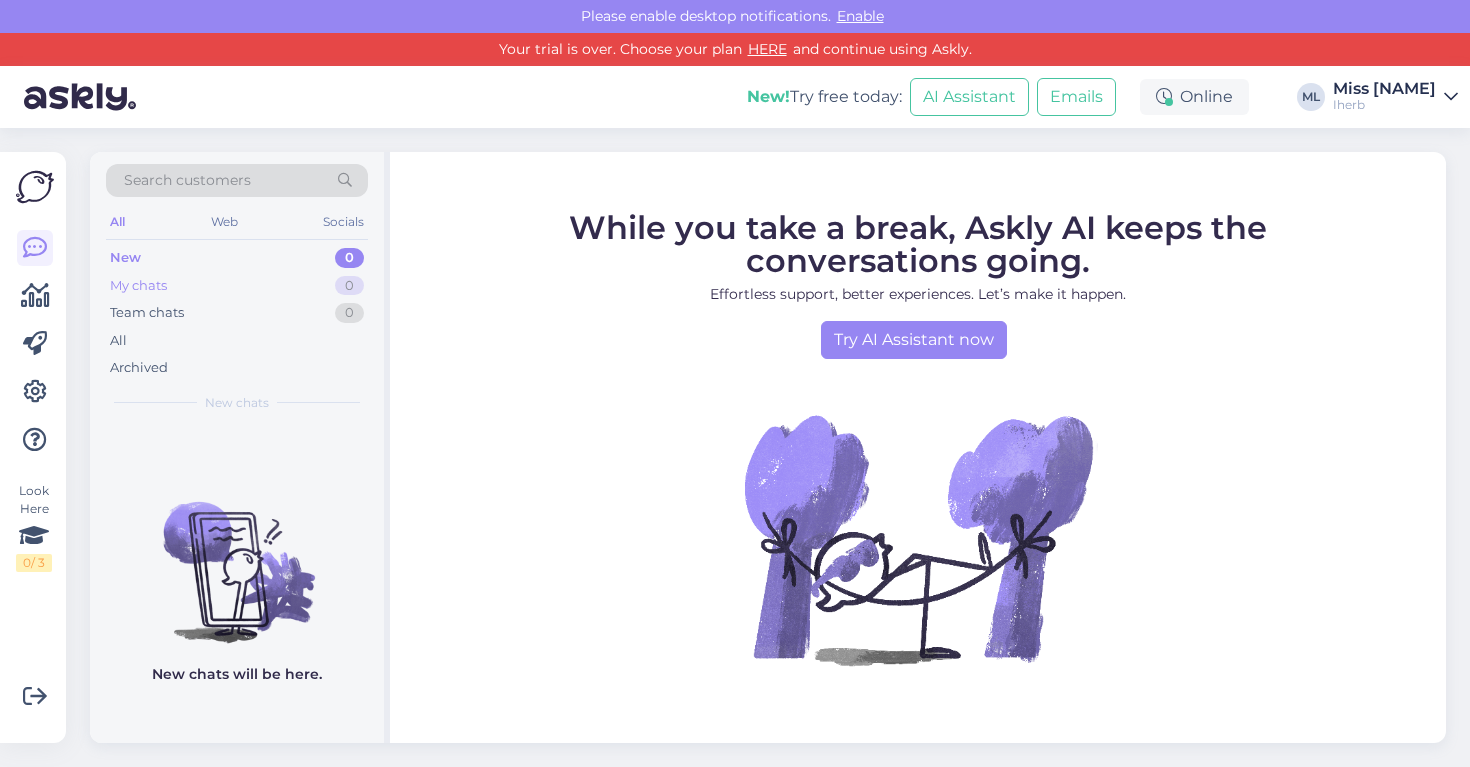click on "My chats" at bounding box center [138, 286] 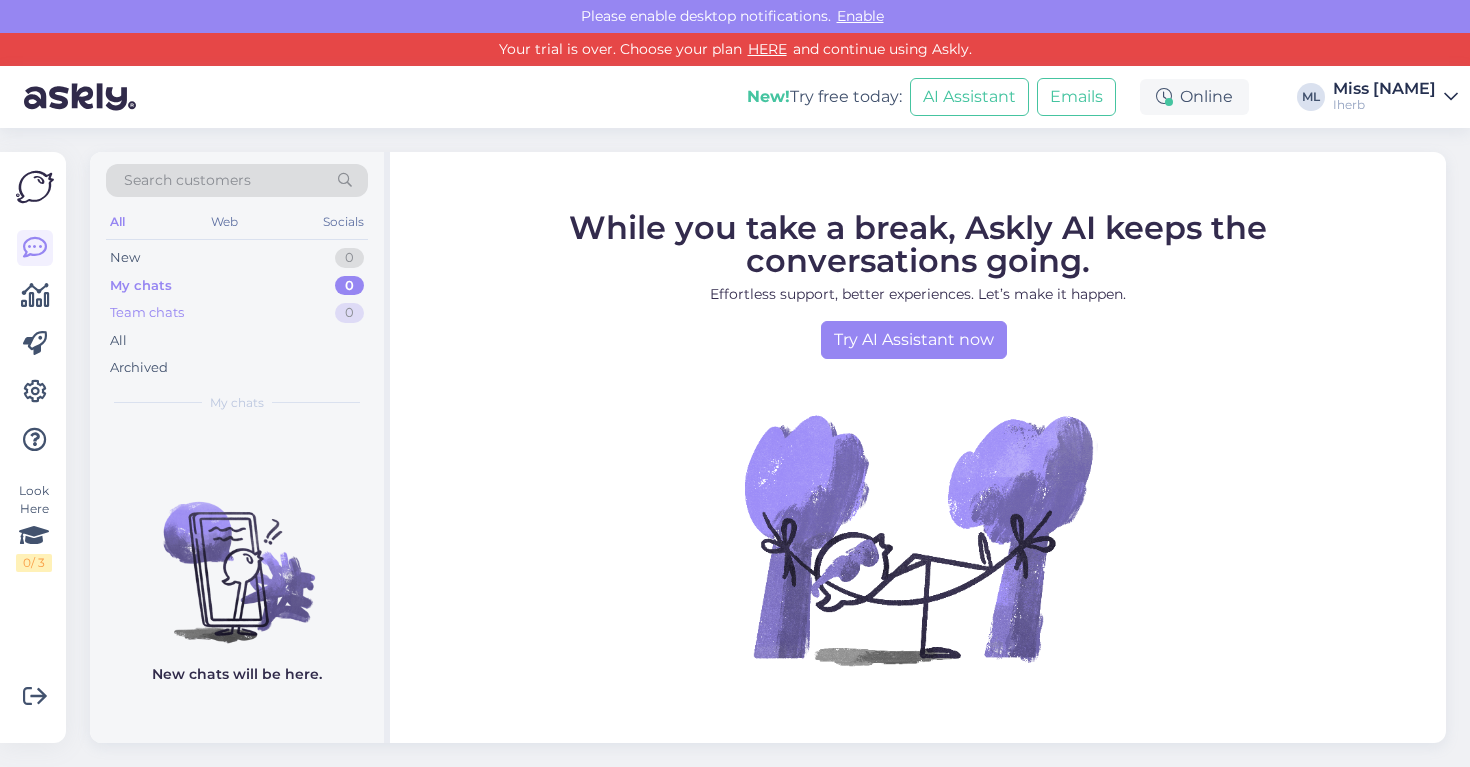 click on "Team chats" at bounding box center [147, 313] 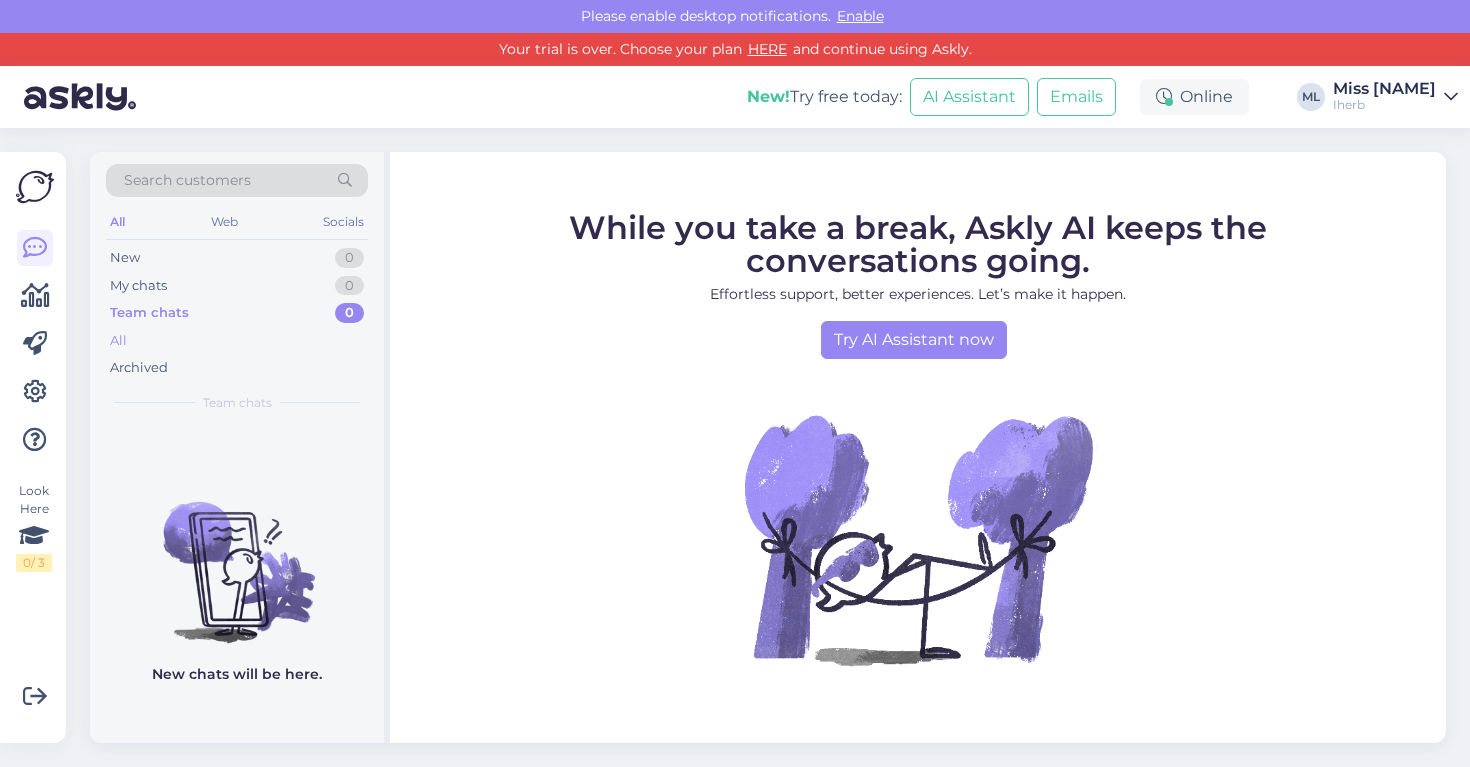 click on "All" at bounding box center [118, 341] 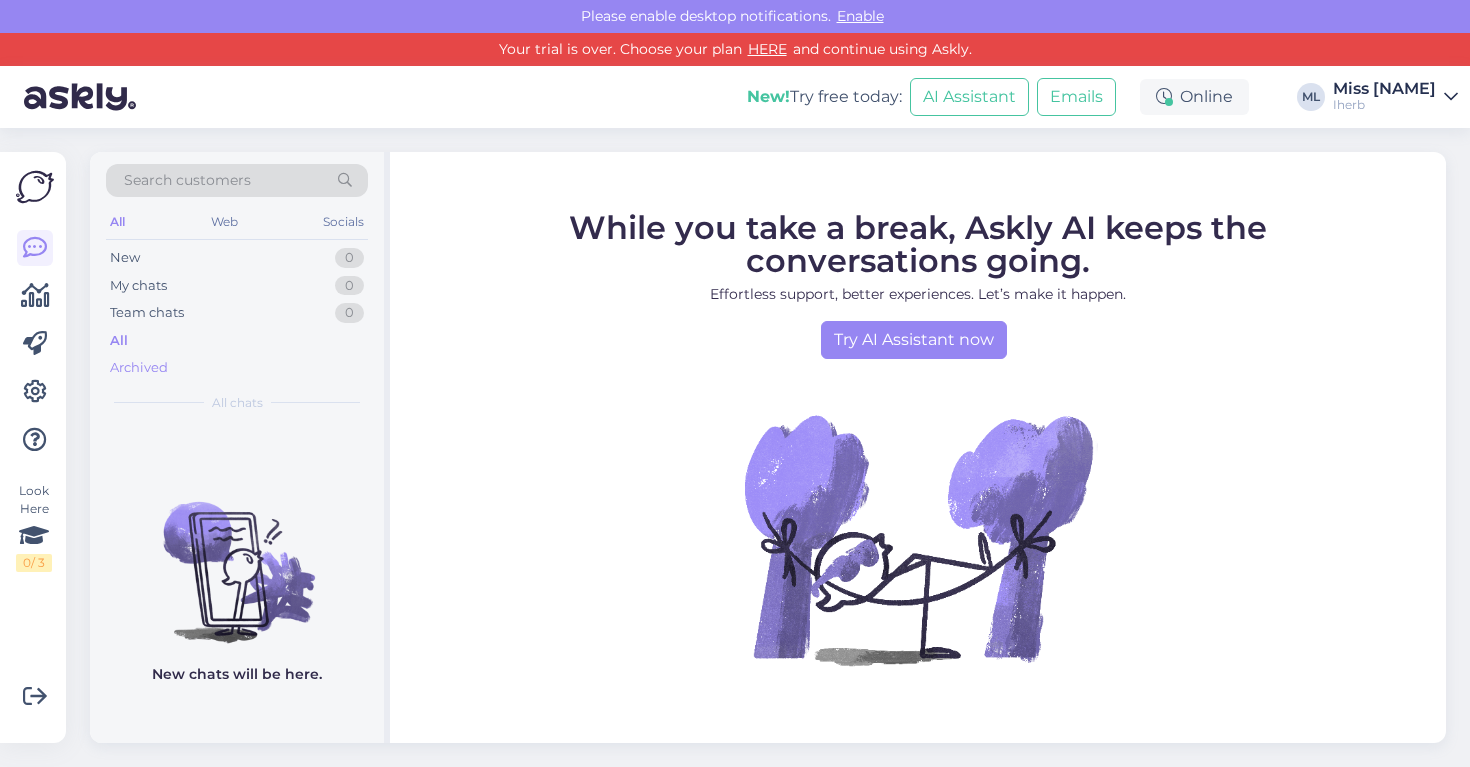 click on "Archived" at bounding box center [139, 368] 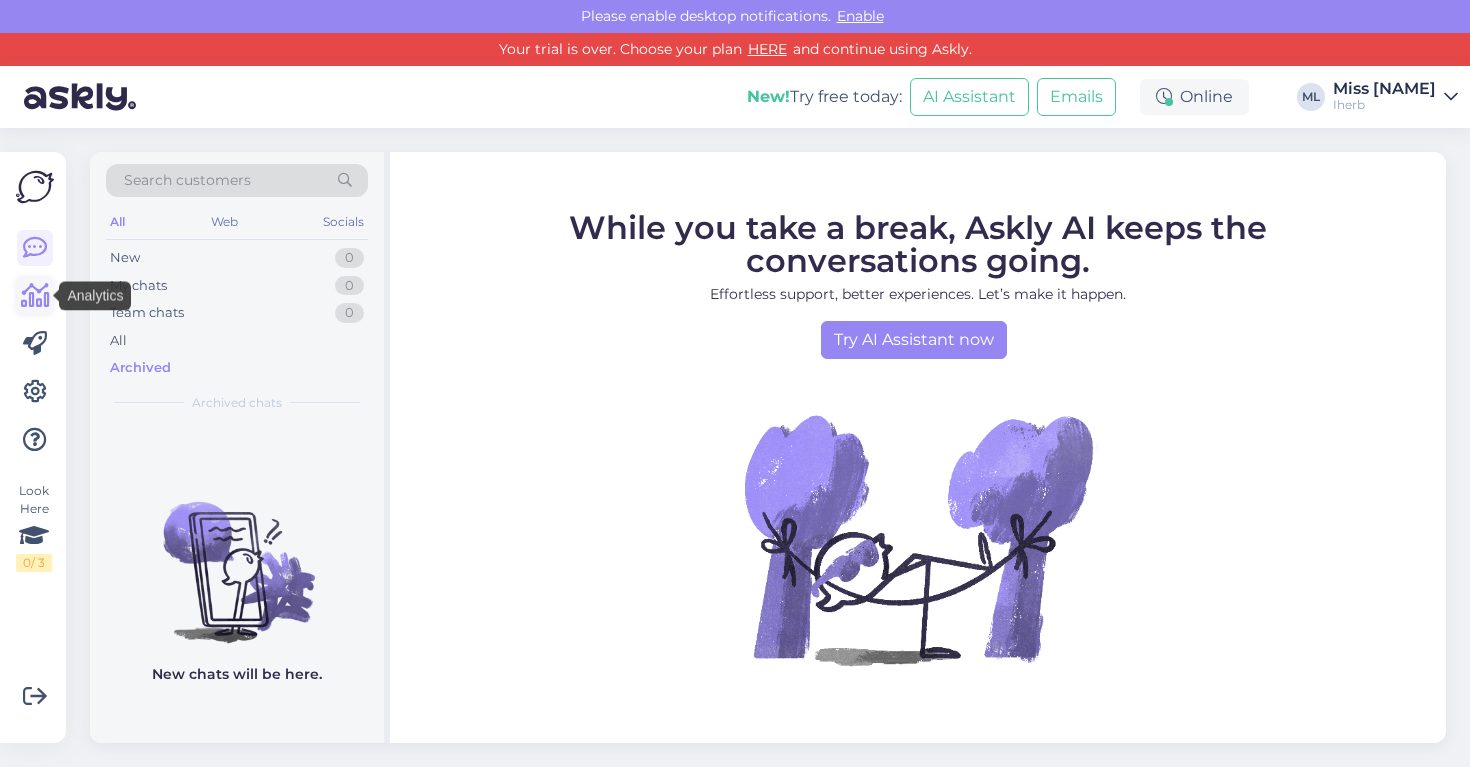 click at bounding box center (35, 296) 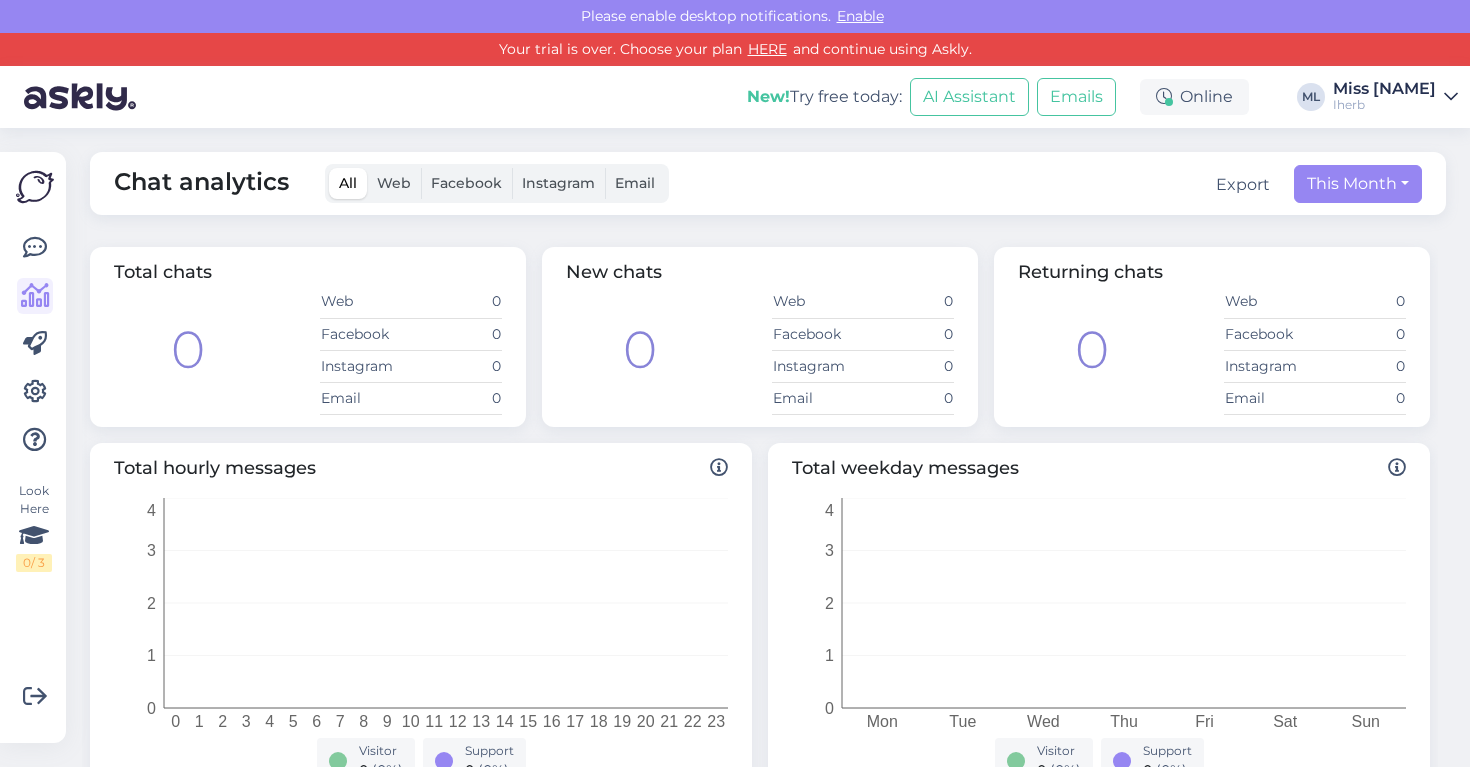 scroll, scrollTop: 0, scrollLeft: 0, axis: both 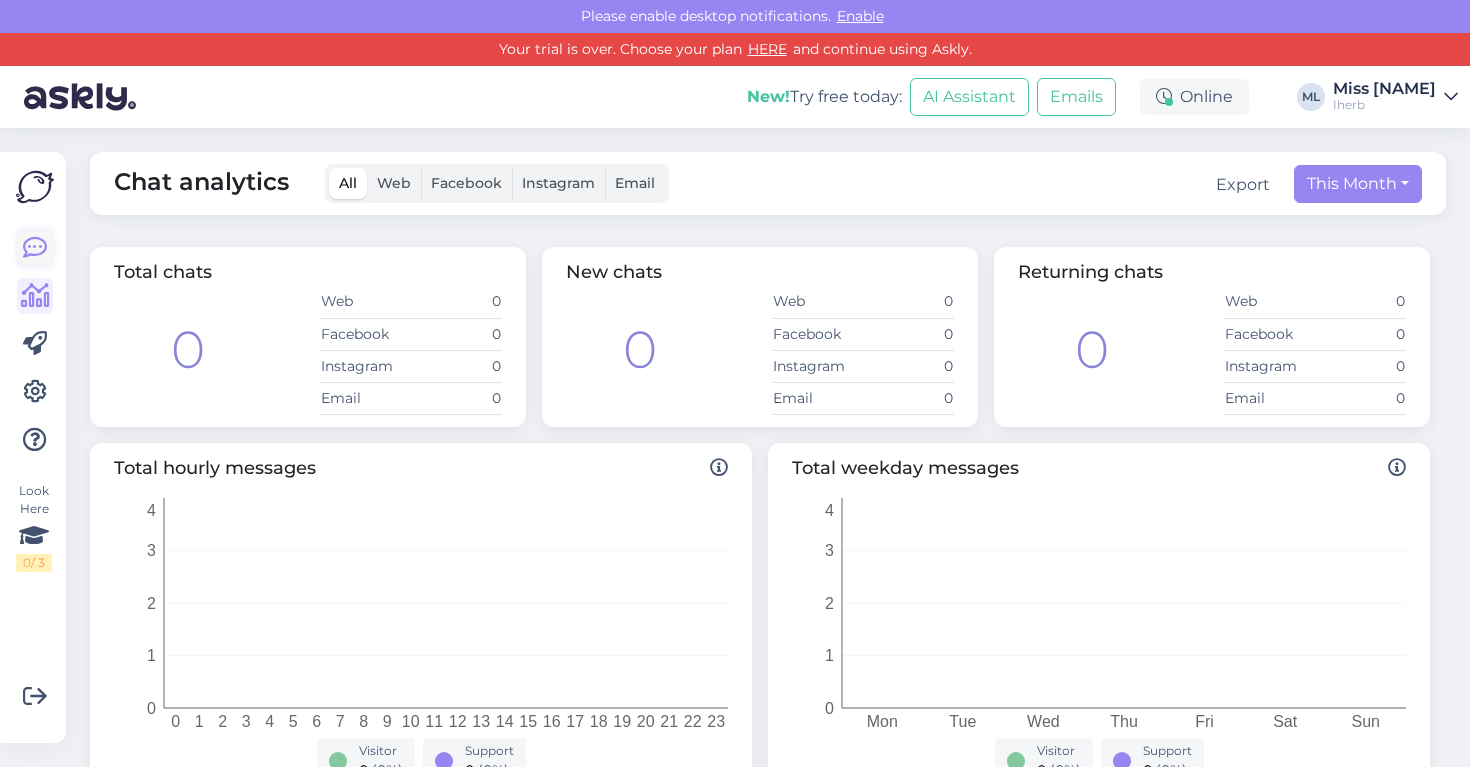 click at bounding box center [35, 248] 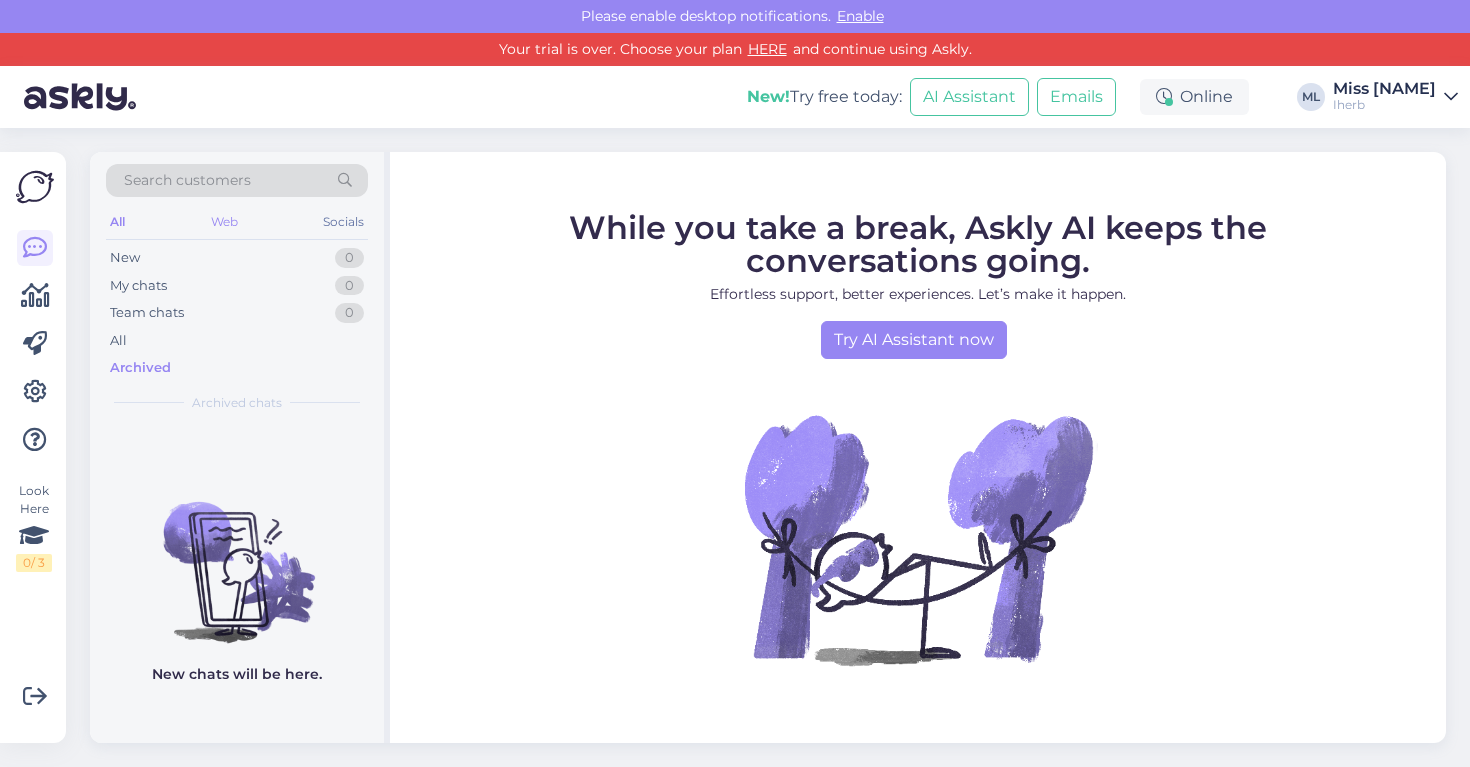 click on "Web" at bounding box center [224, 222] 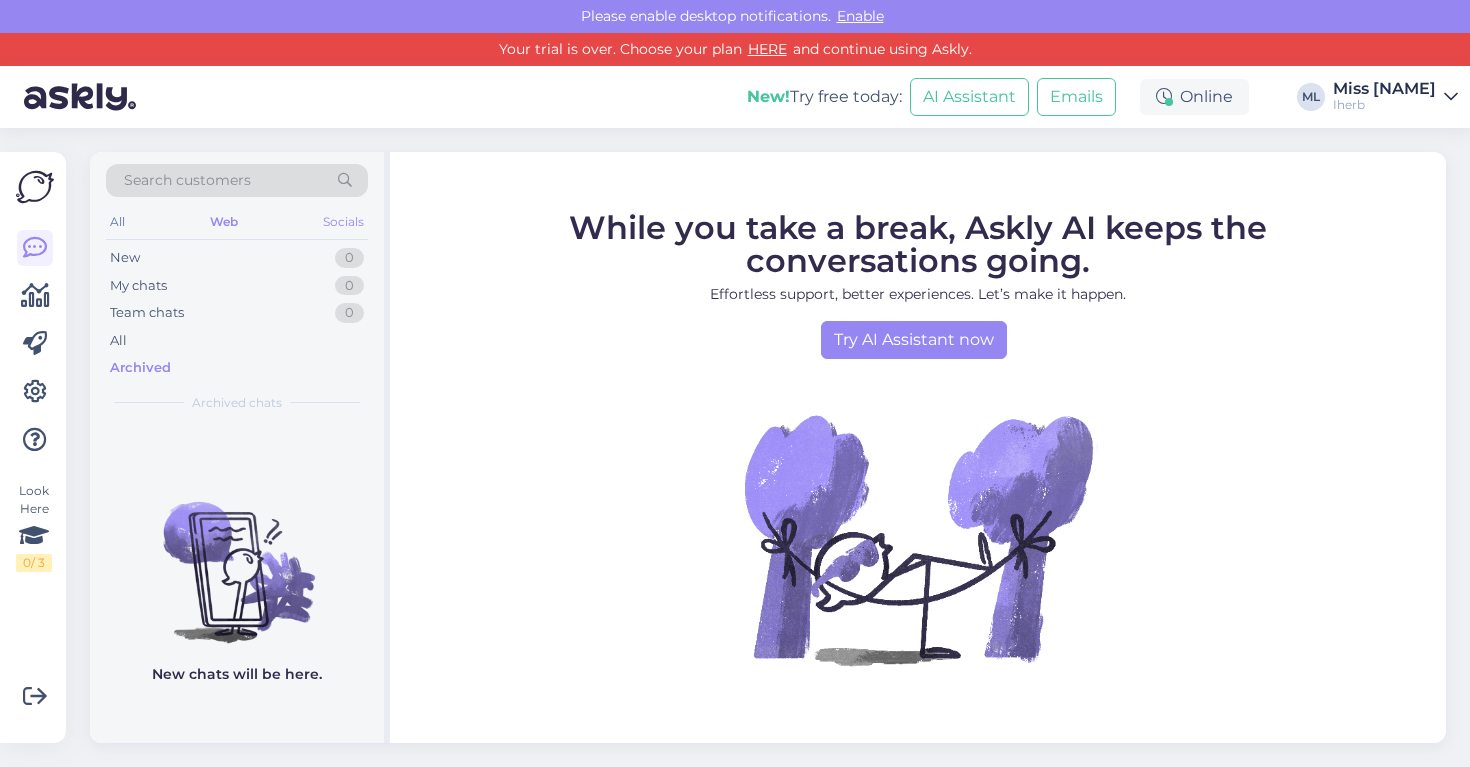 click on "Socials" at bounding box center (343, 222) 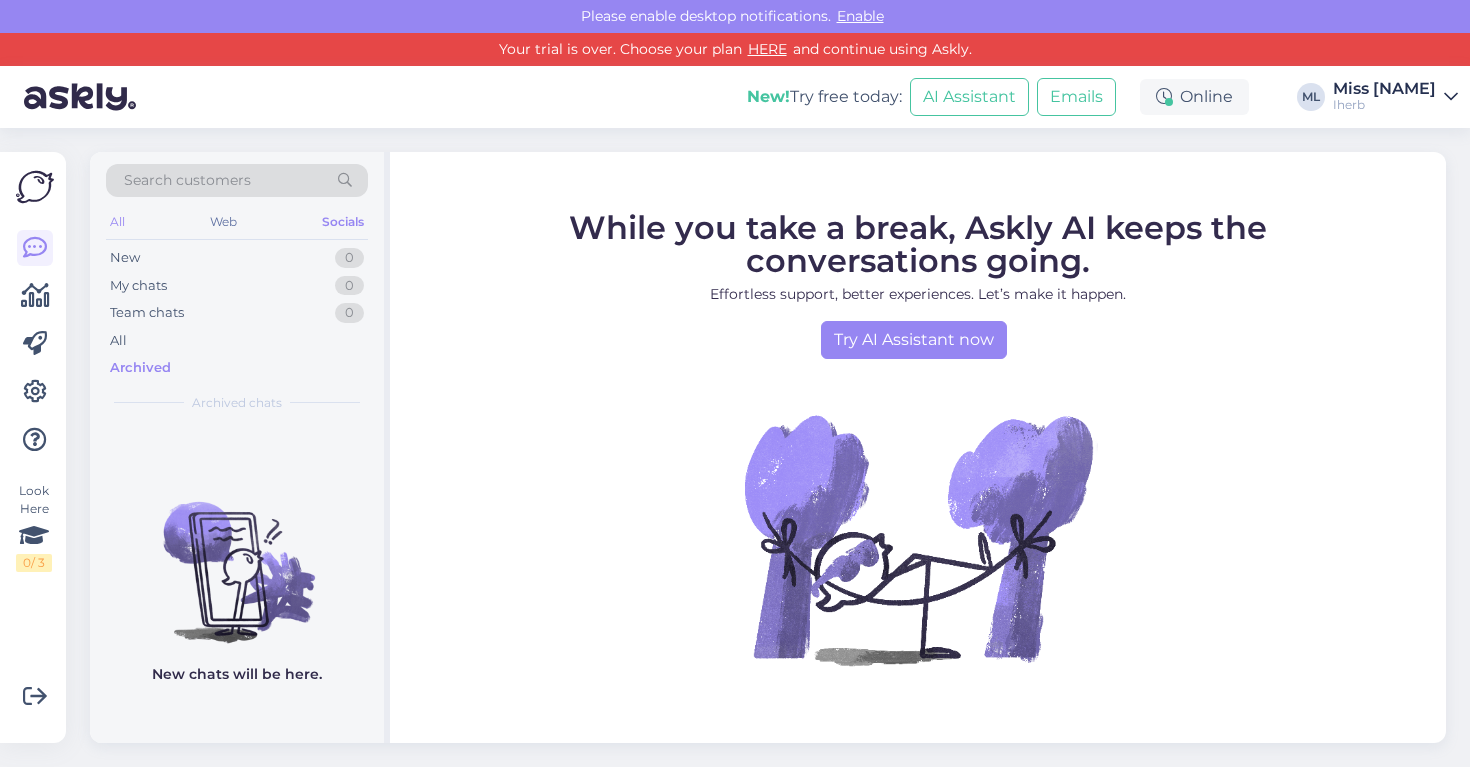 click on "All" at bounding box center (117, 222) 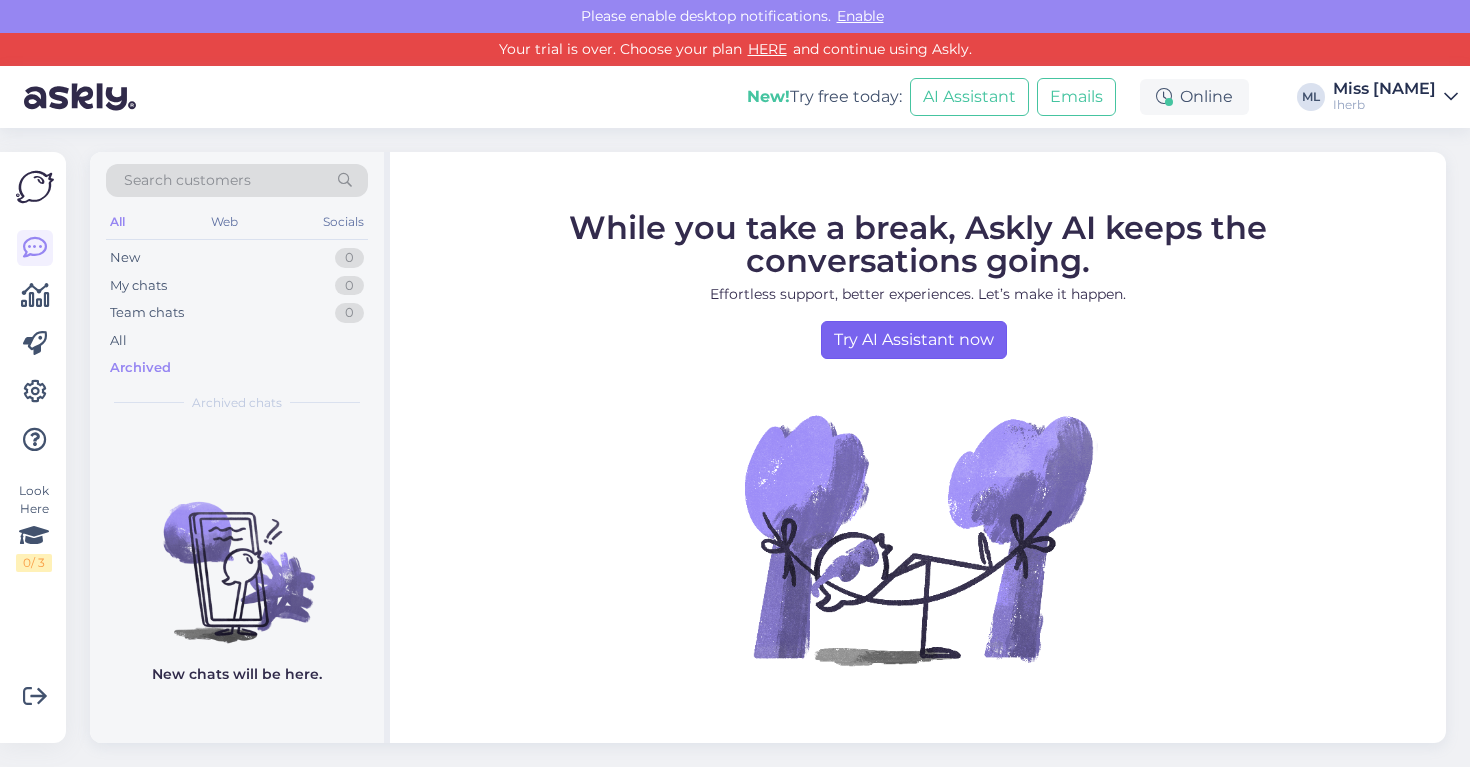 click on "Try AI Assistant now" at bounding box center (914, 340) 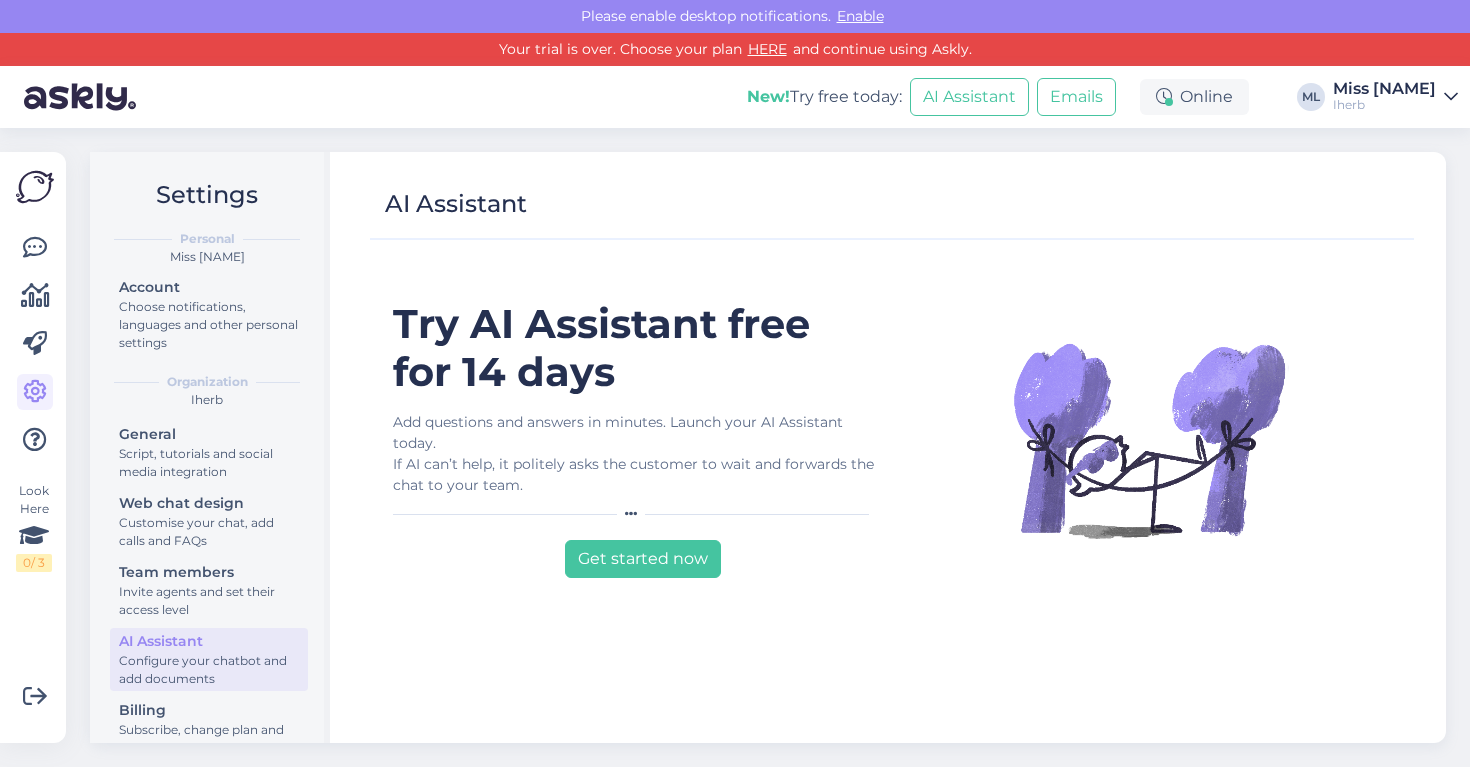 scroll, scrollTop: 0, scrollLeft: 0, axis: both 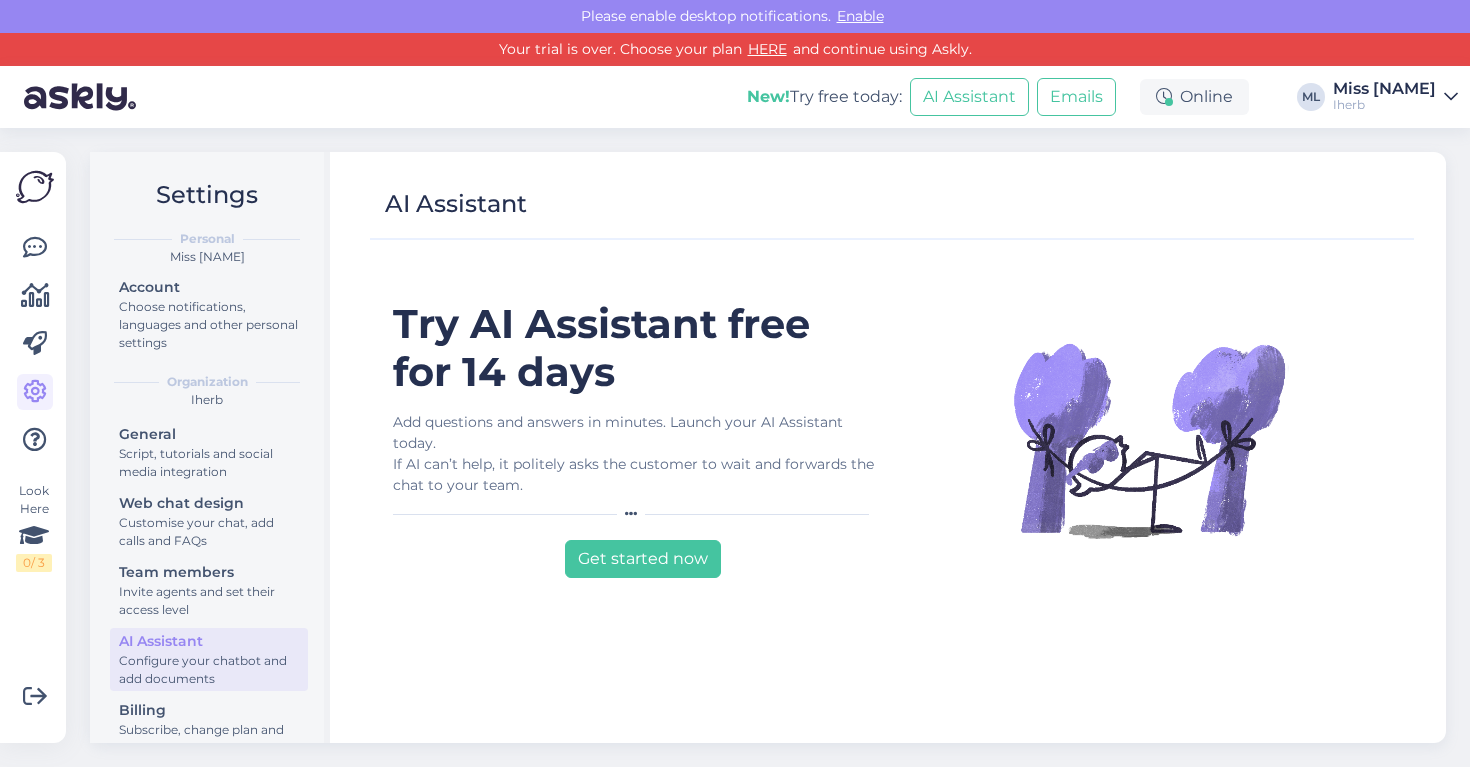 click at bounding box center (35, 187) 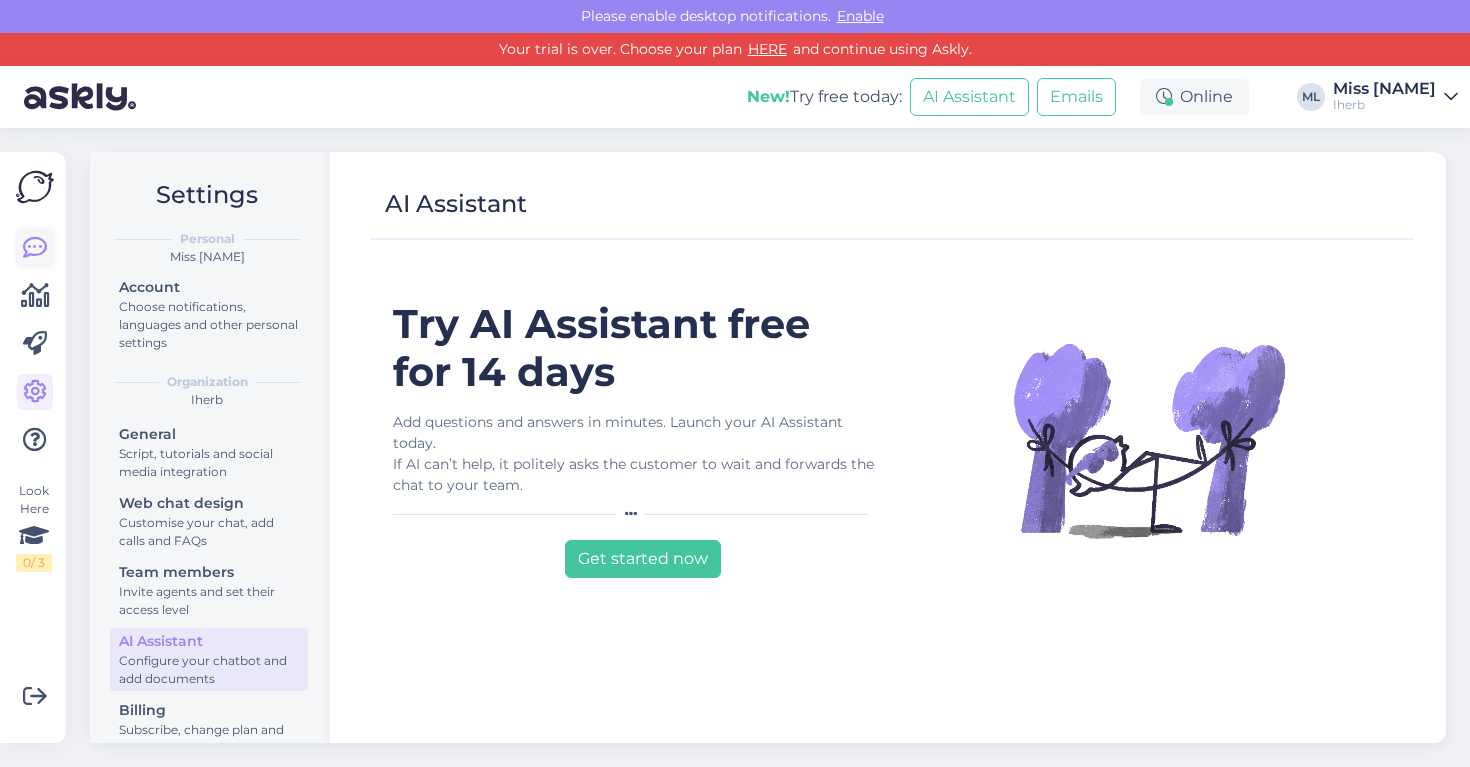 click at bounding box center [35, 248] 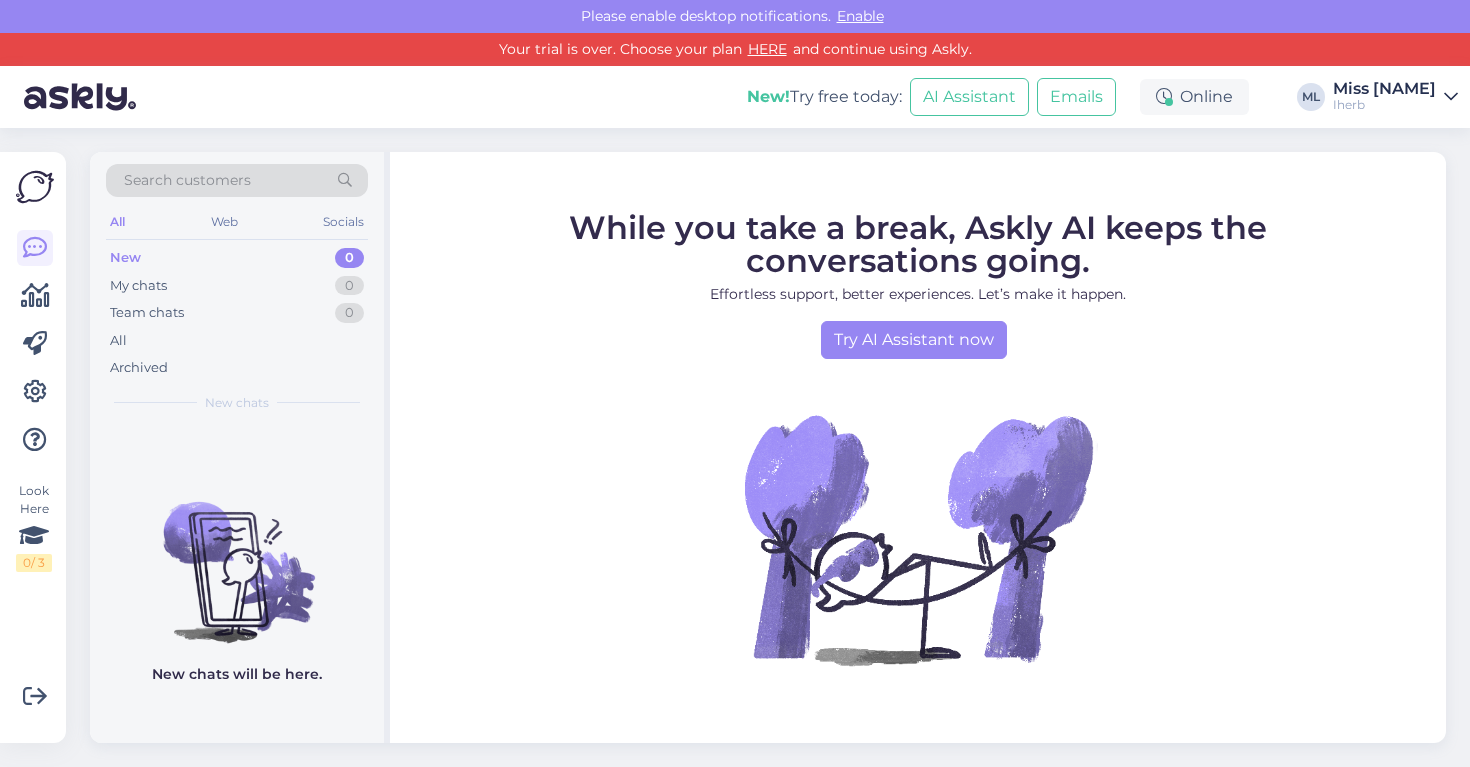 click at bounding box center [1451, 97] 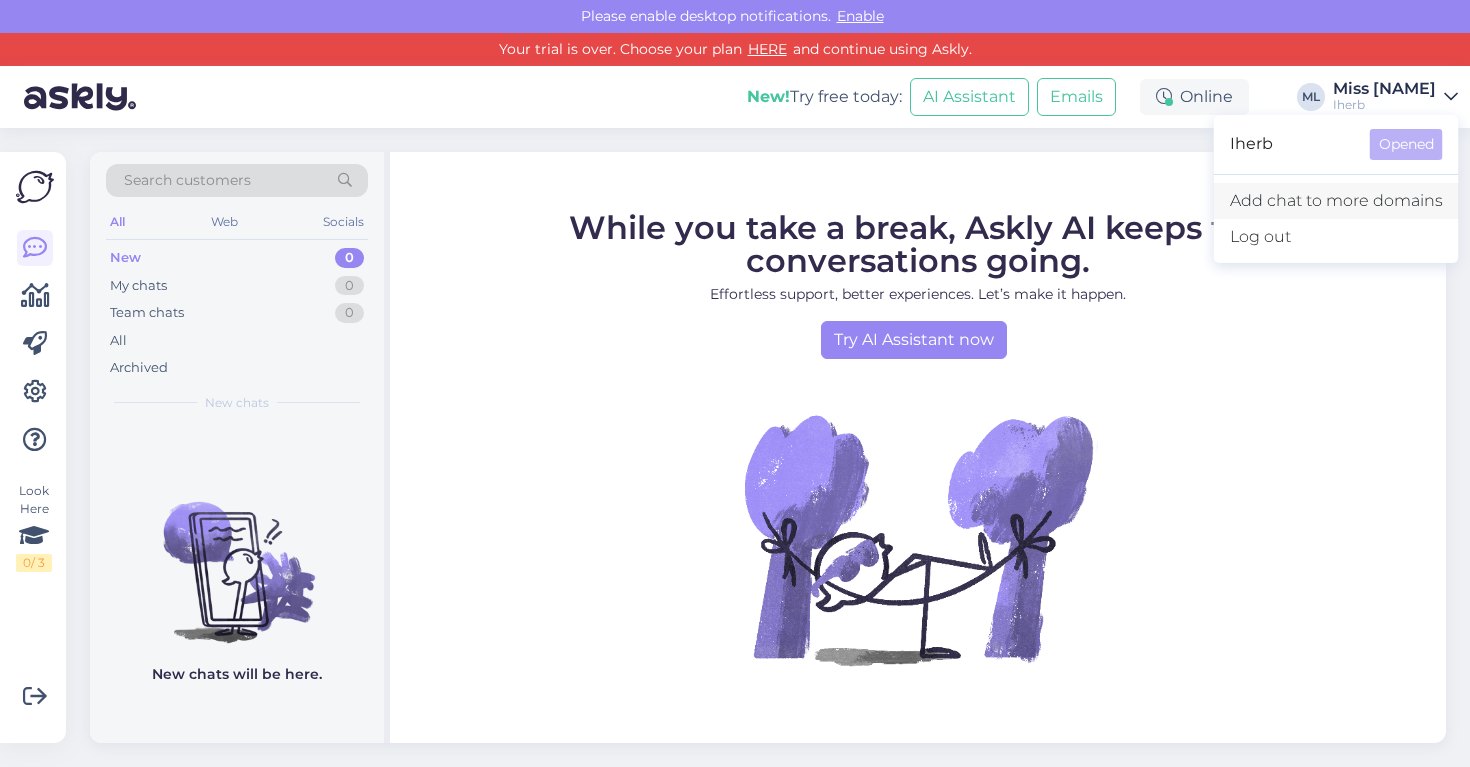 click on "Add chat to more domains" at bounding box center (1336, 201) 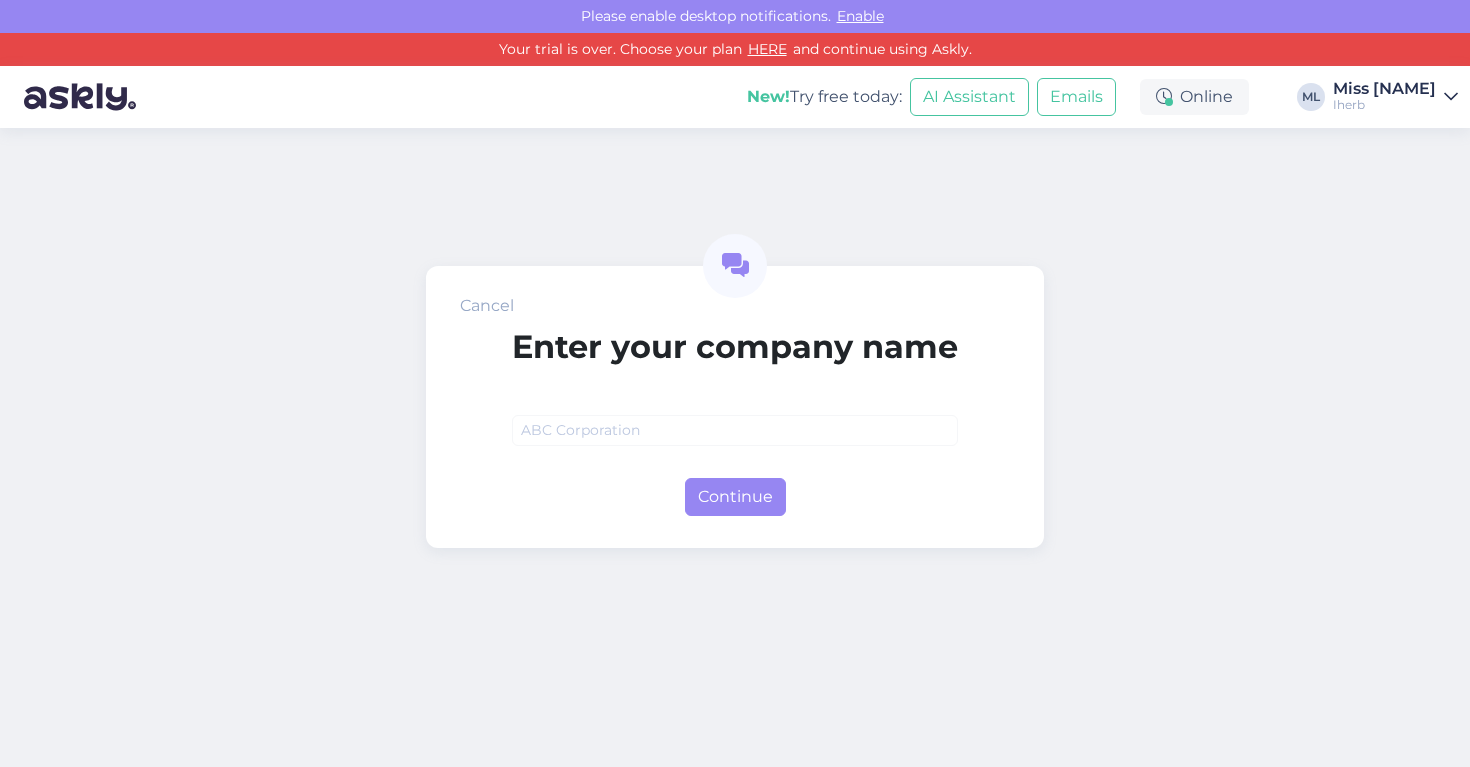 scroll, scrollTop: 0, scrollLeft: 0, axis: both 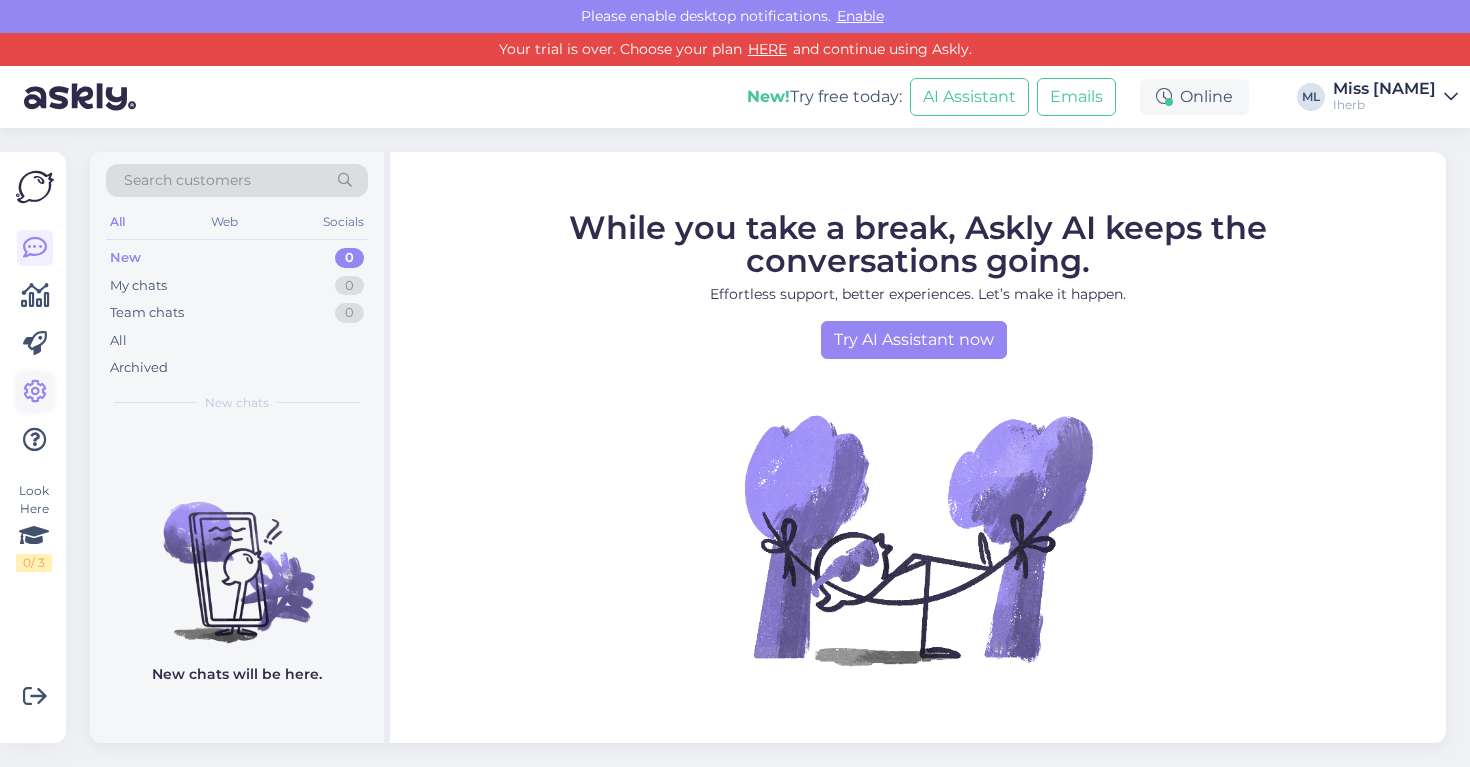click at bounding box center (35, 392) 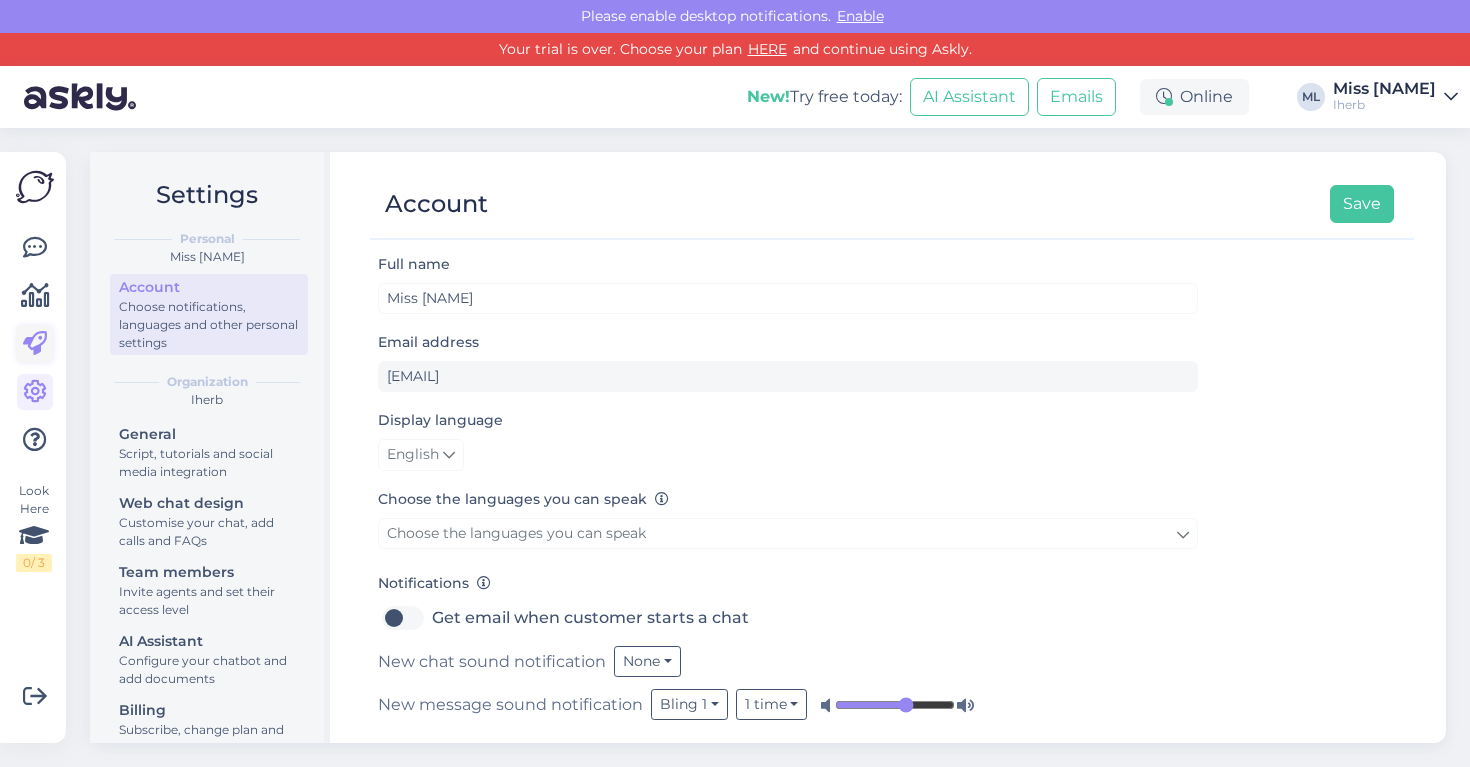 click at bounding box center (35, 344) 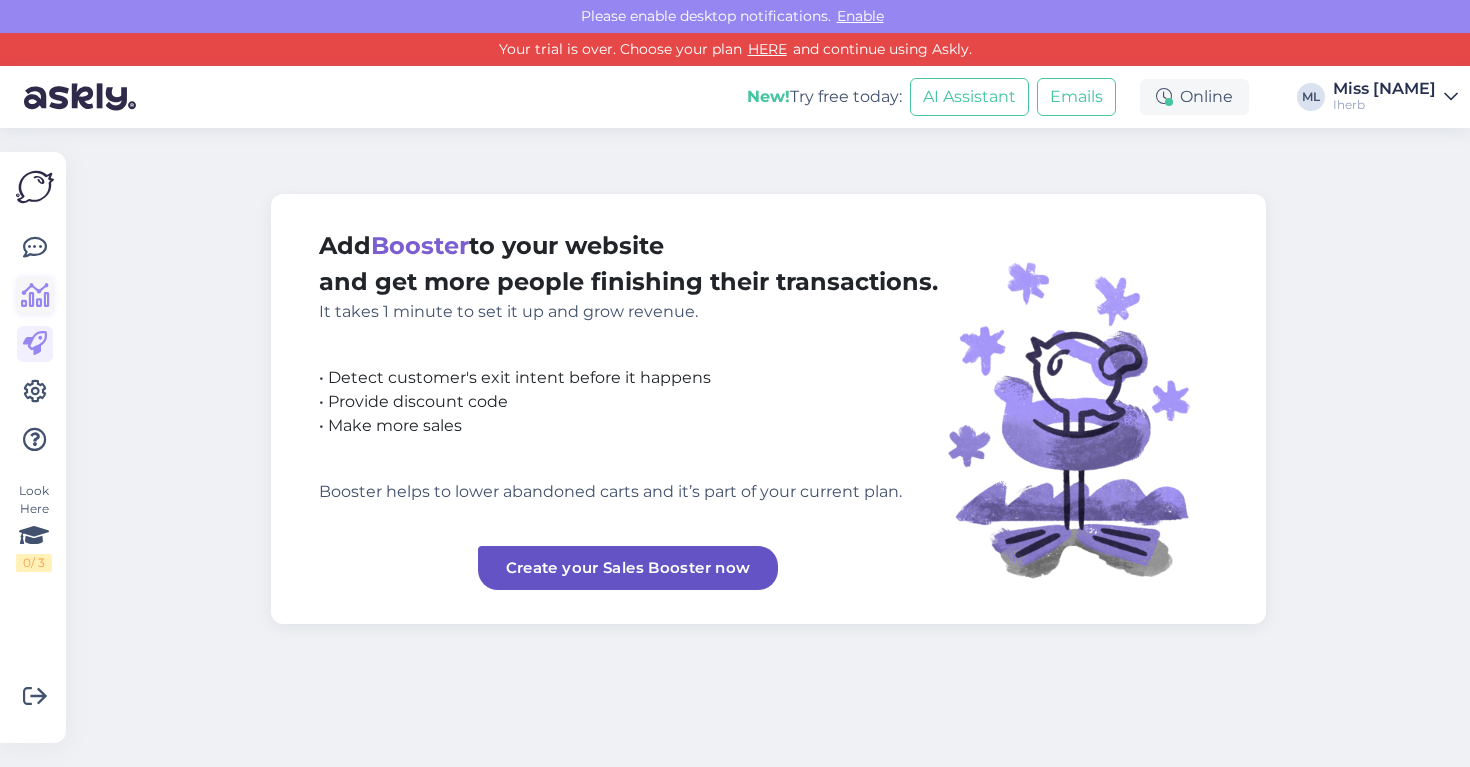 click at bounding box center [35, 296] 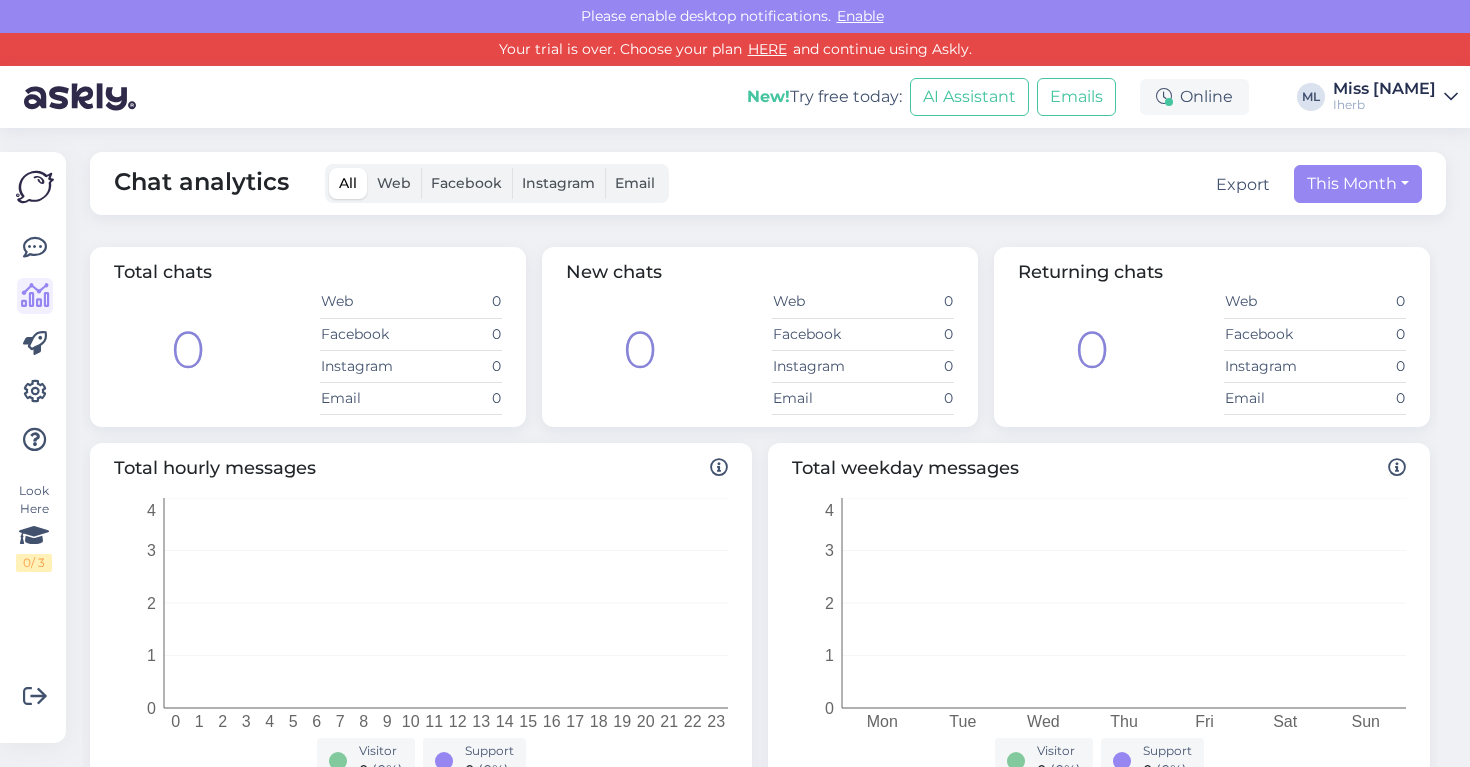 click on "Web" at bounding box center [394, 183] 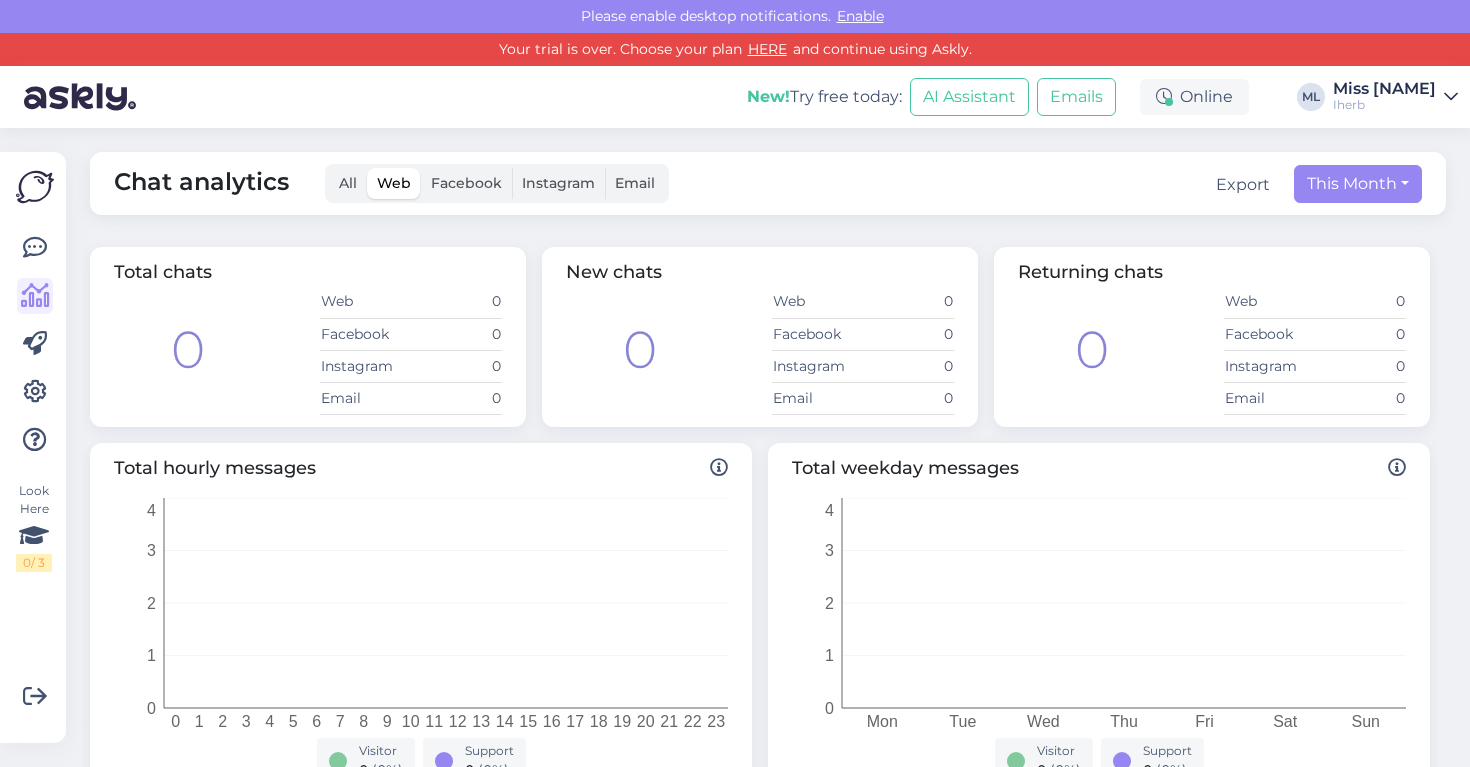 click on "Facebook" at bounding box center [466, 183] 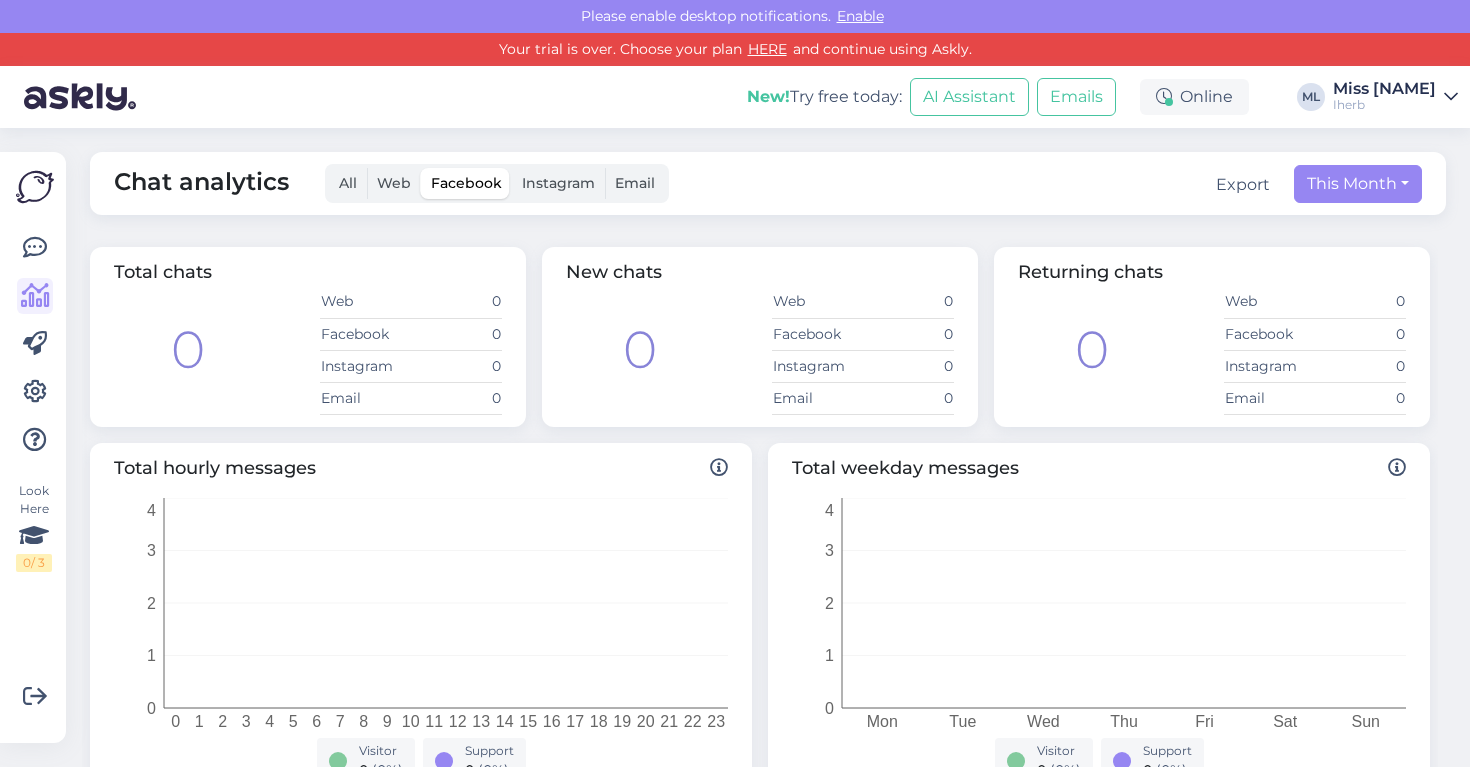 click on "All" at bounding box center (348, 183) 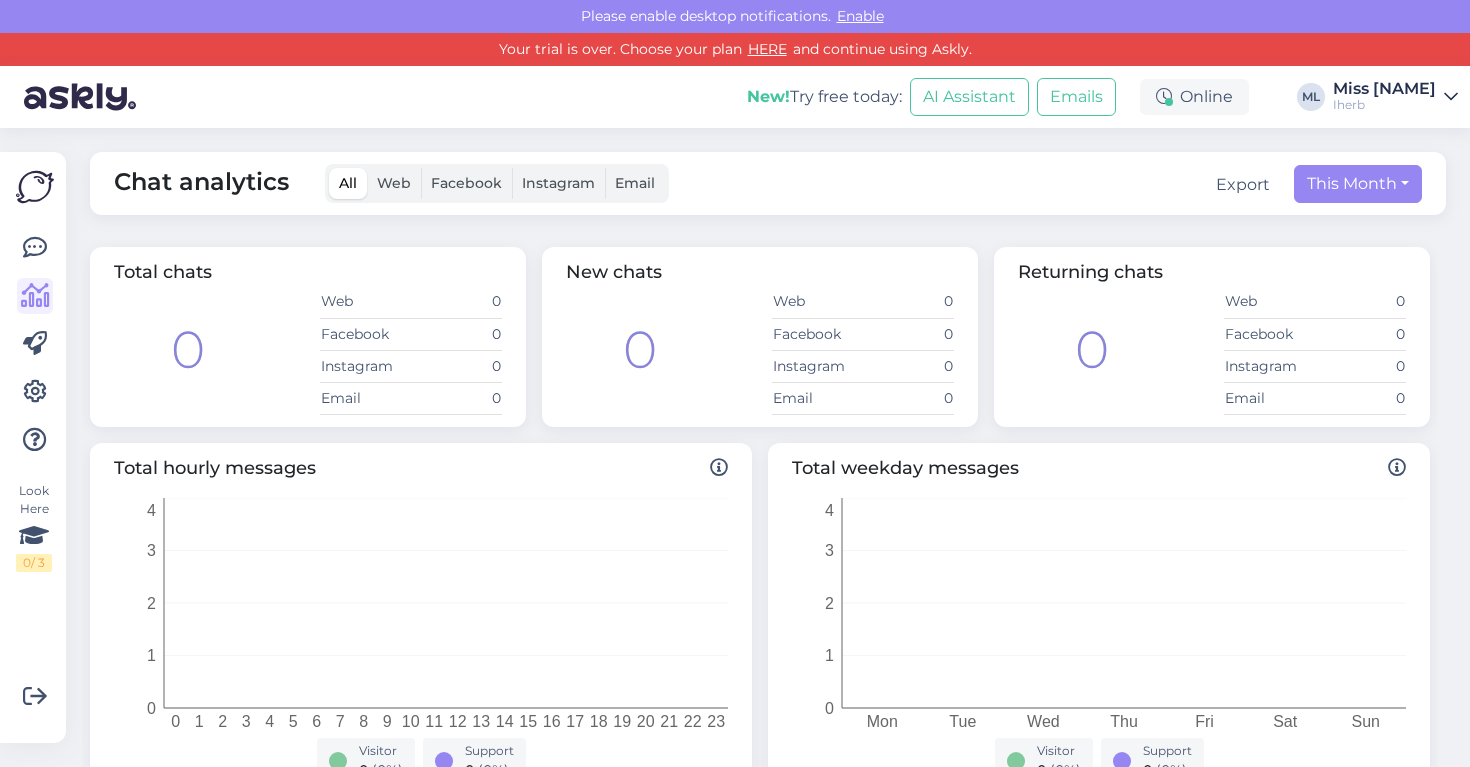 scroll, scrollTop: 0, scrollLeft: 0, axis: both 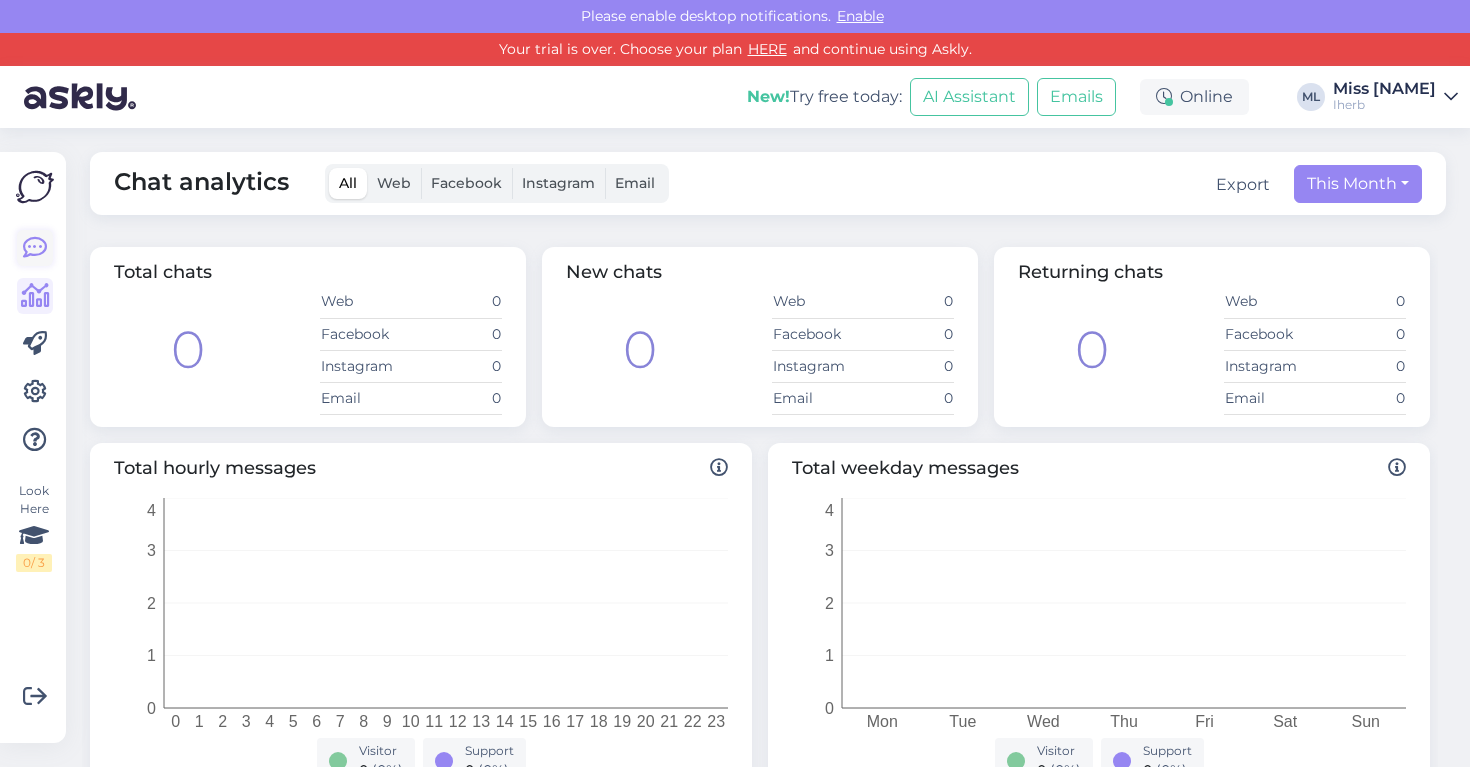 click at bounding box center (35, 248) 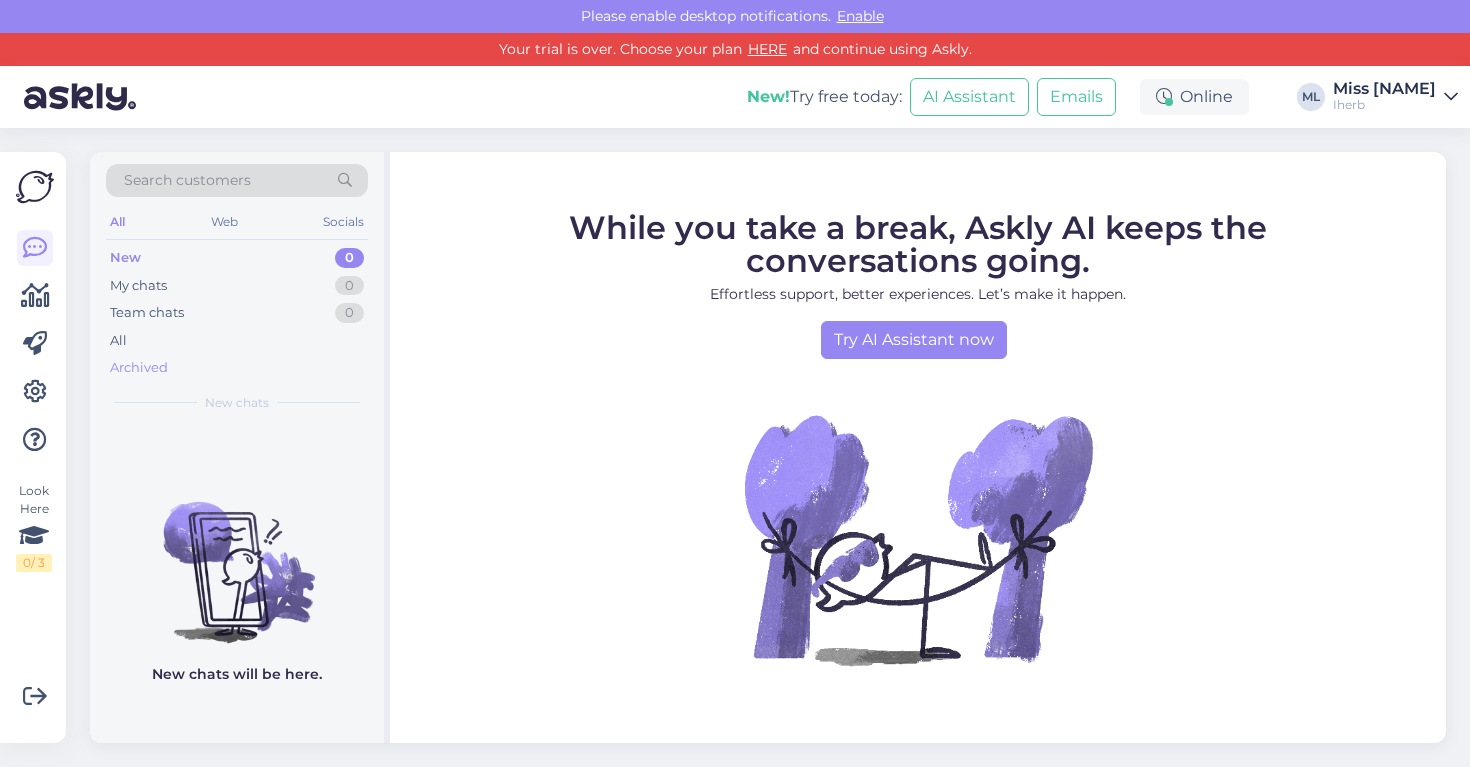 click on "Archived" at bounding box center (139, 368) 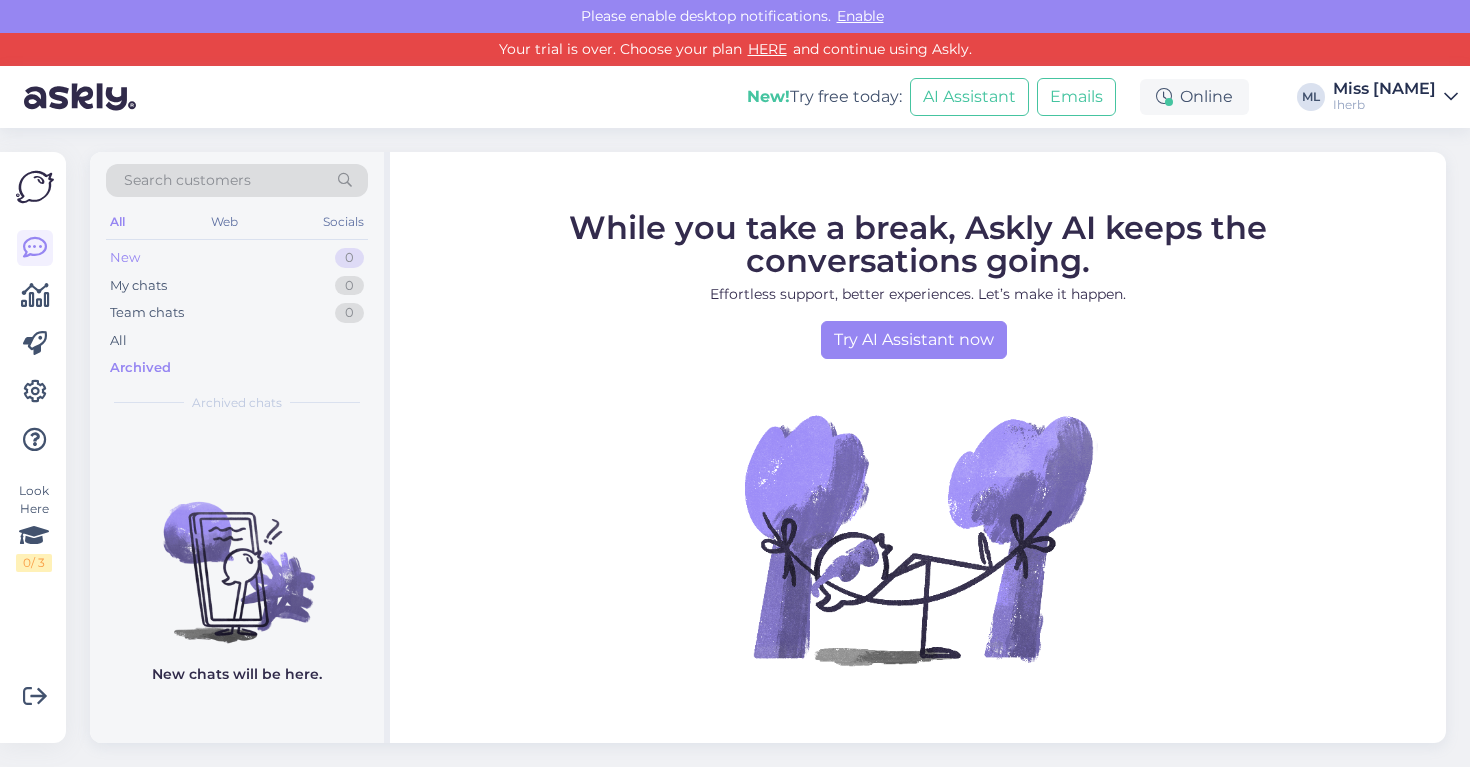 click on "New" at bounding box center [125, 258] 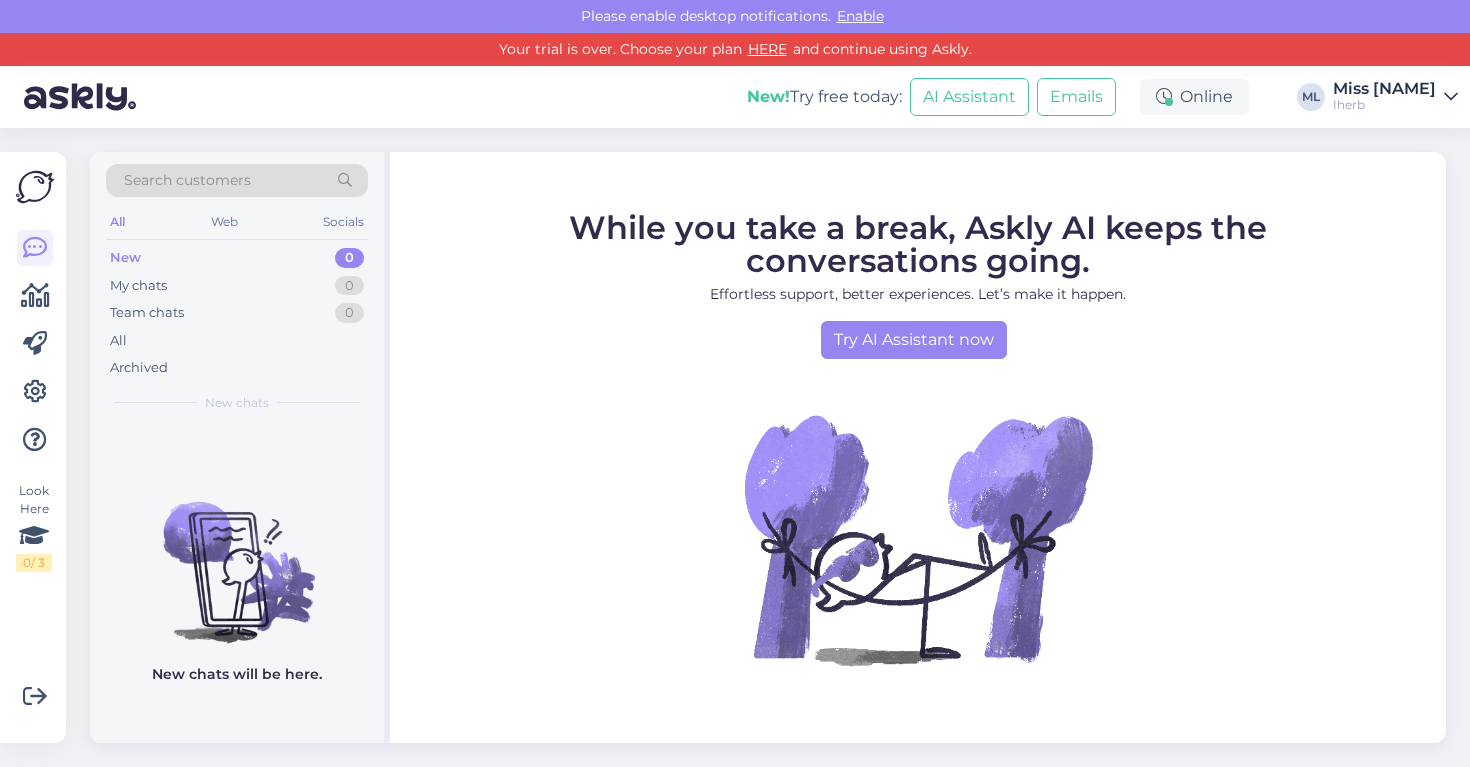 click on "Search customers" at bounding box center (187, 180) 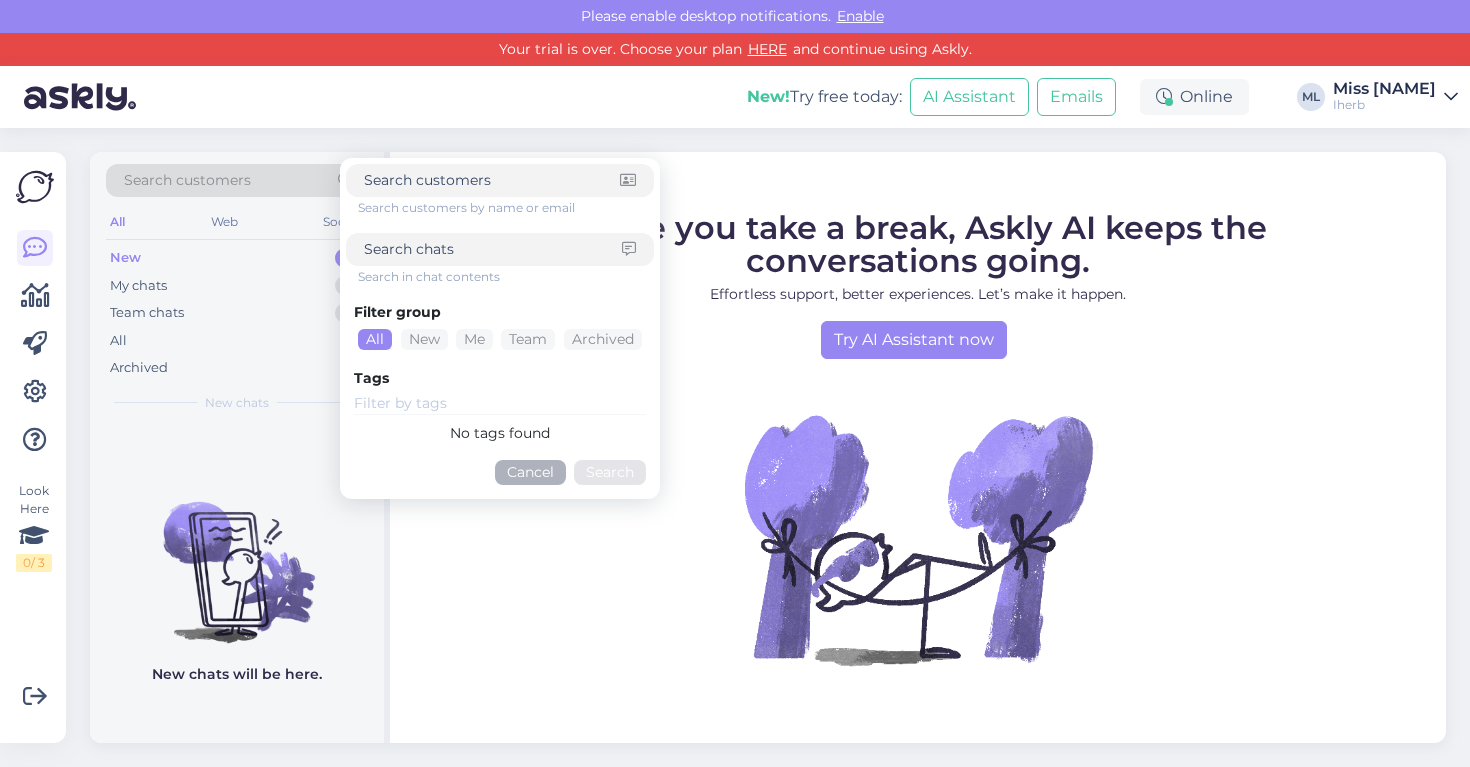 click at bounding box center (493, 249) 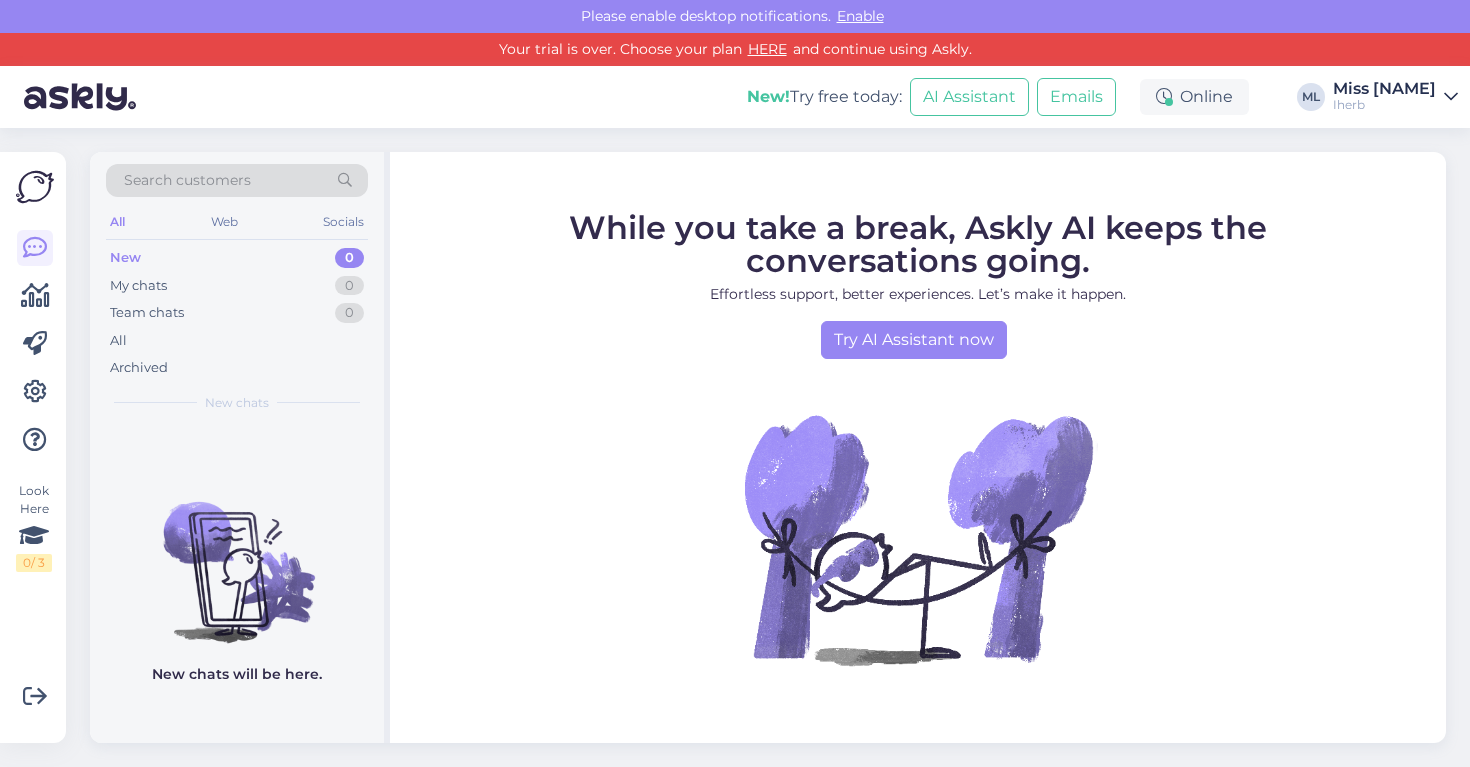 click at bounding box center [35, 187] 